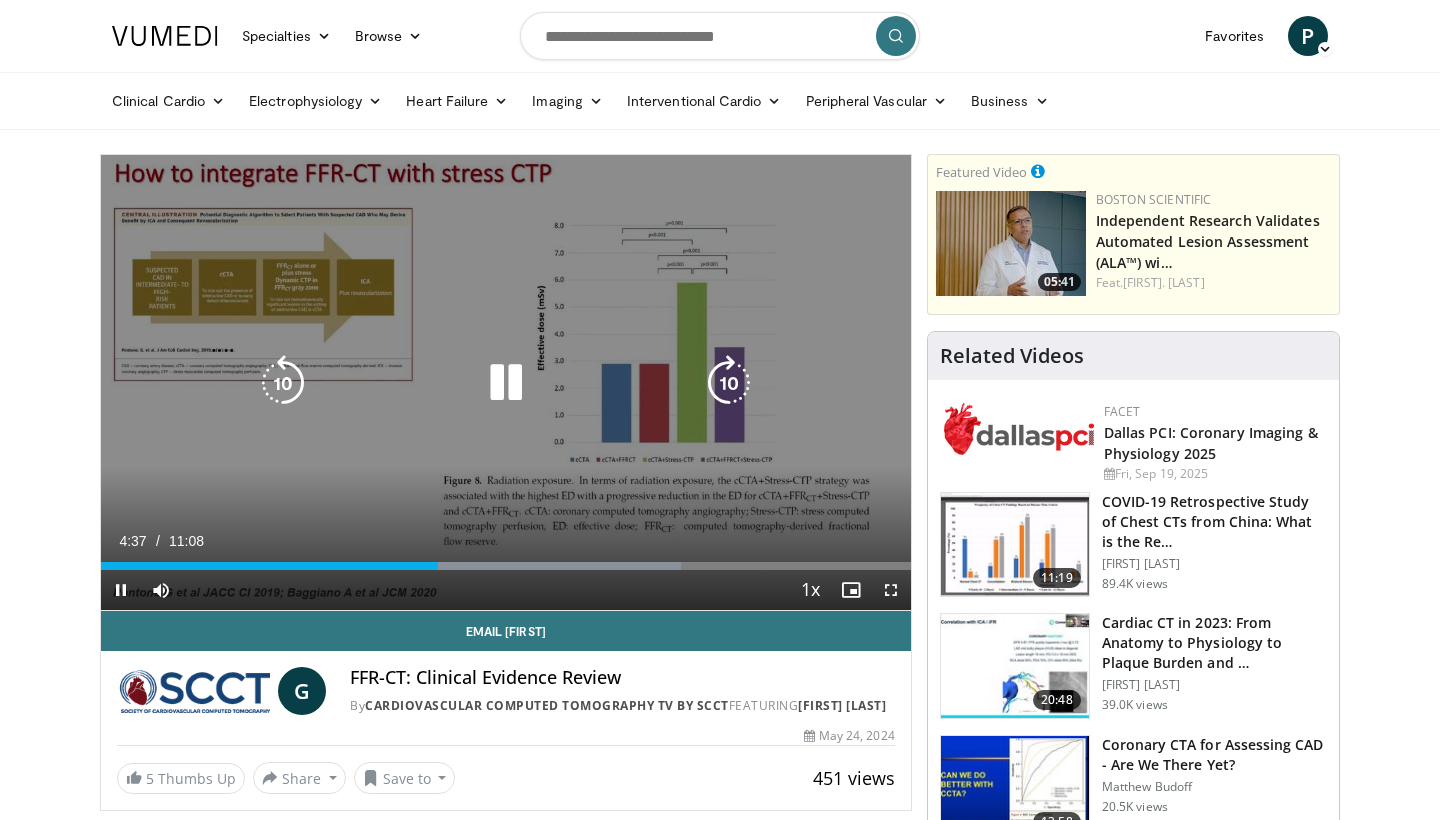 scroll, scrollTop: 0, scrollLeft: 0, axis: both 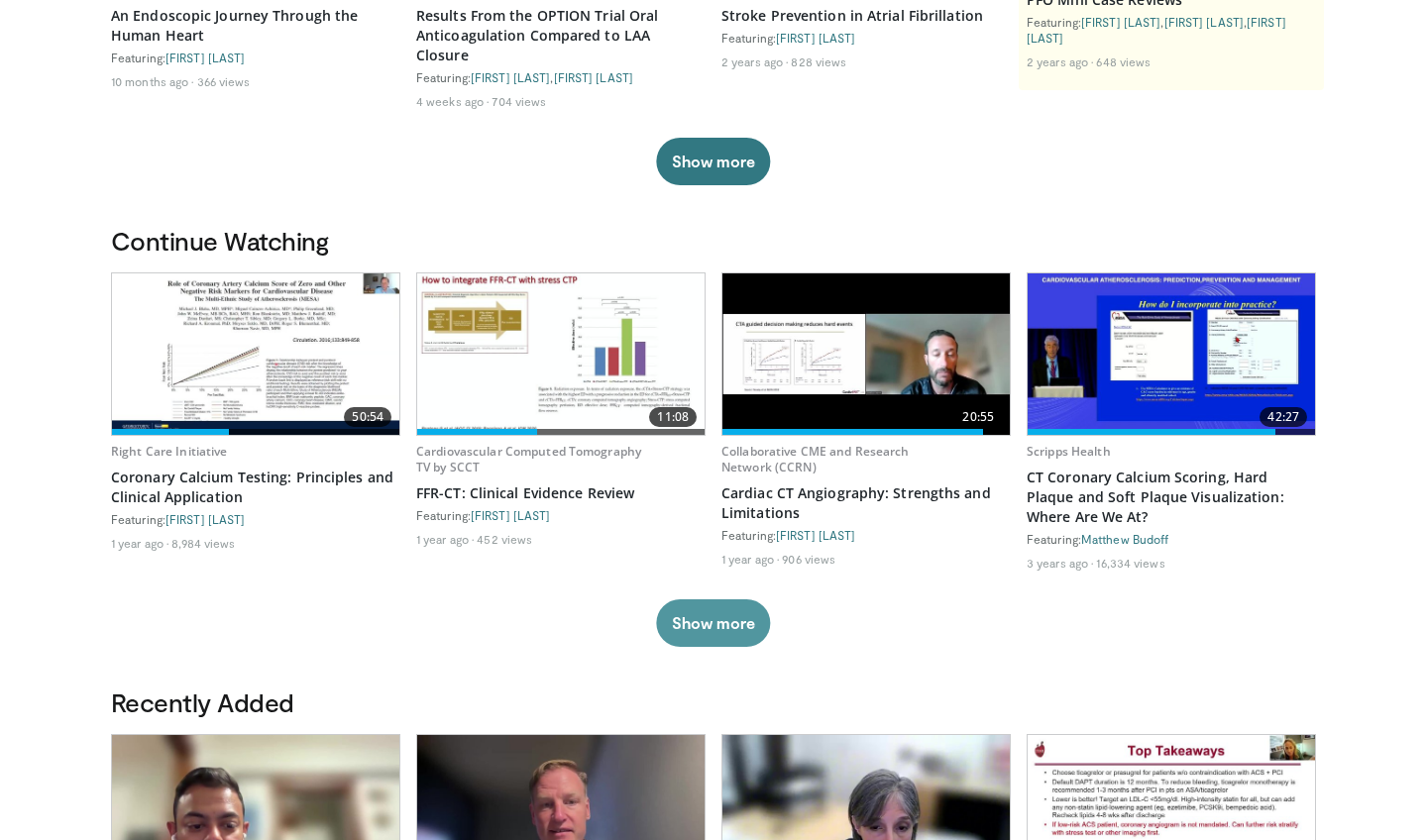 click on "Show more" at bounding box center [713, 623] 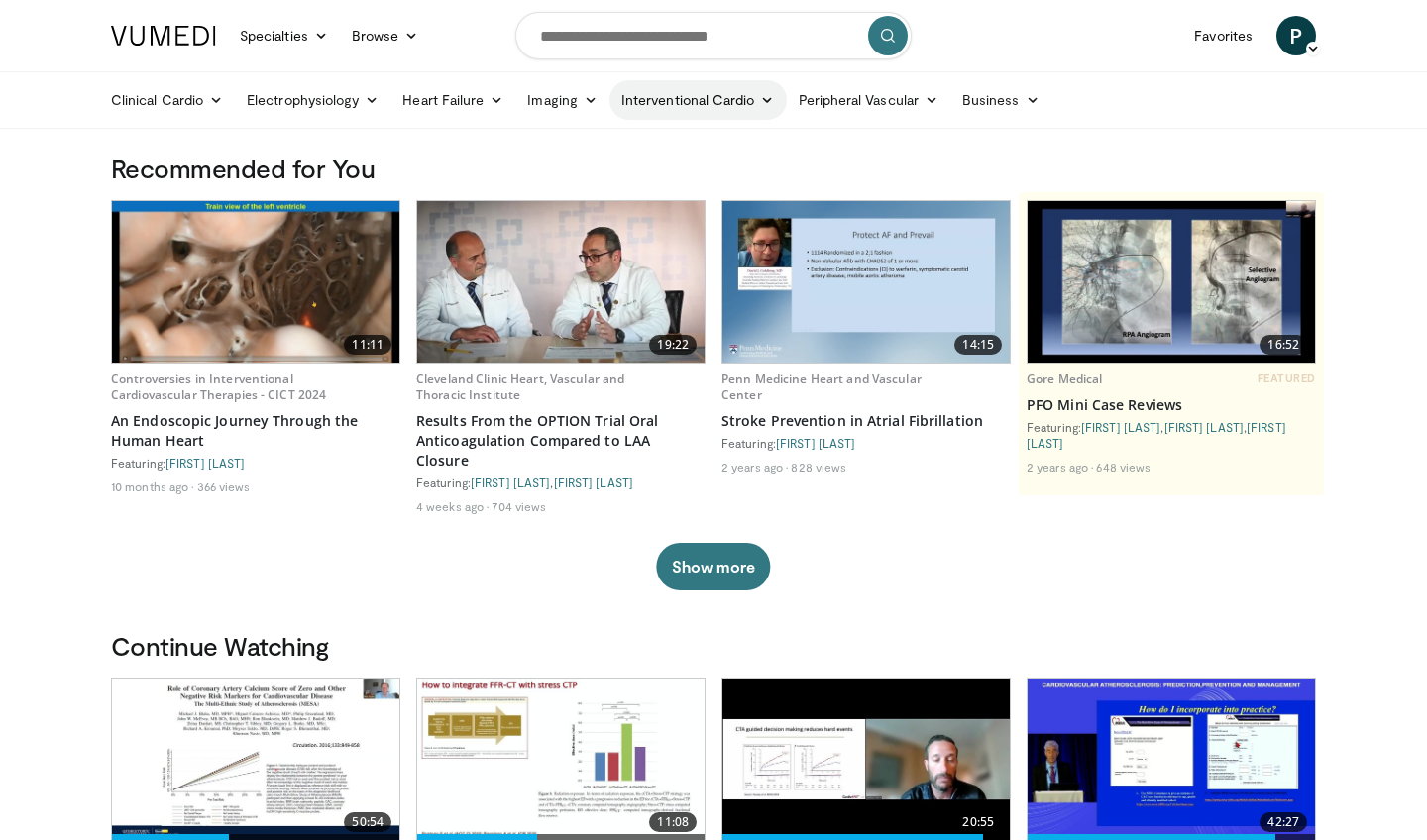 scroll, scrollTop: 0, scrollLeft: 0, axis: both 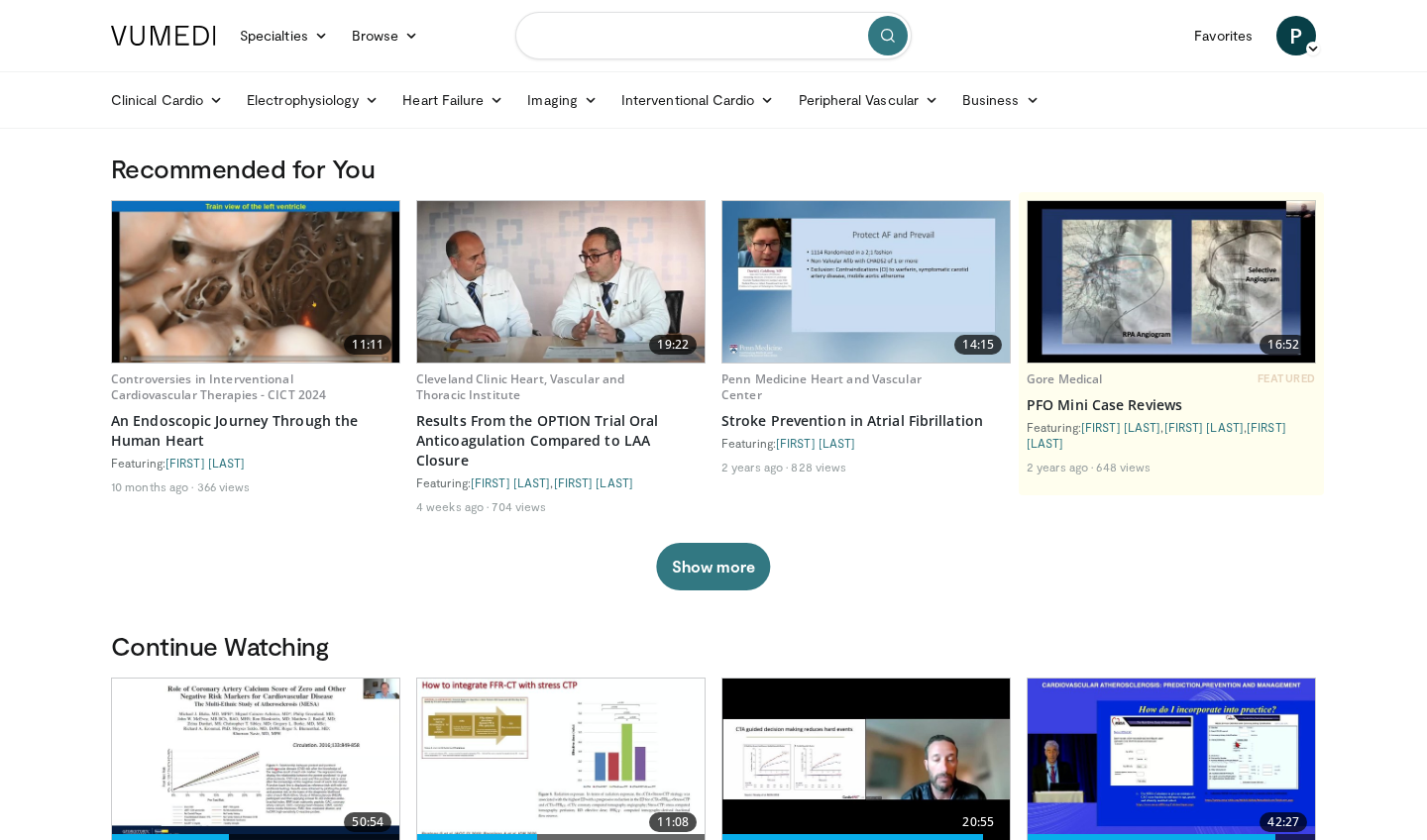 click at bounding box center (714, 36) 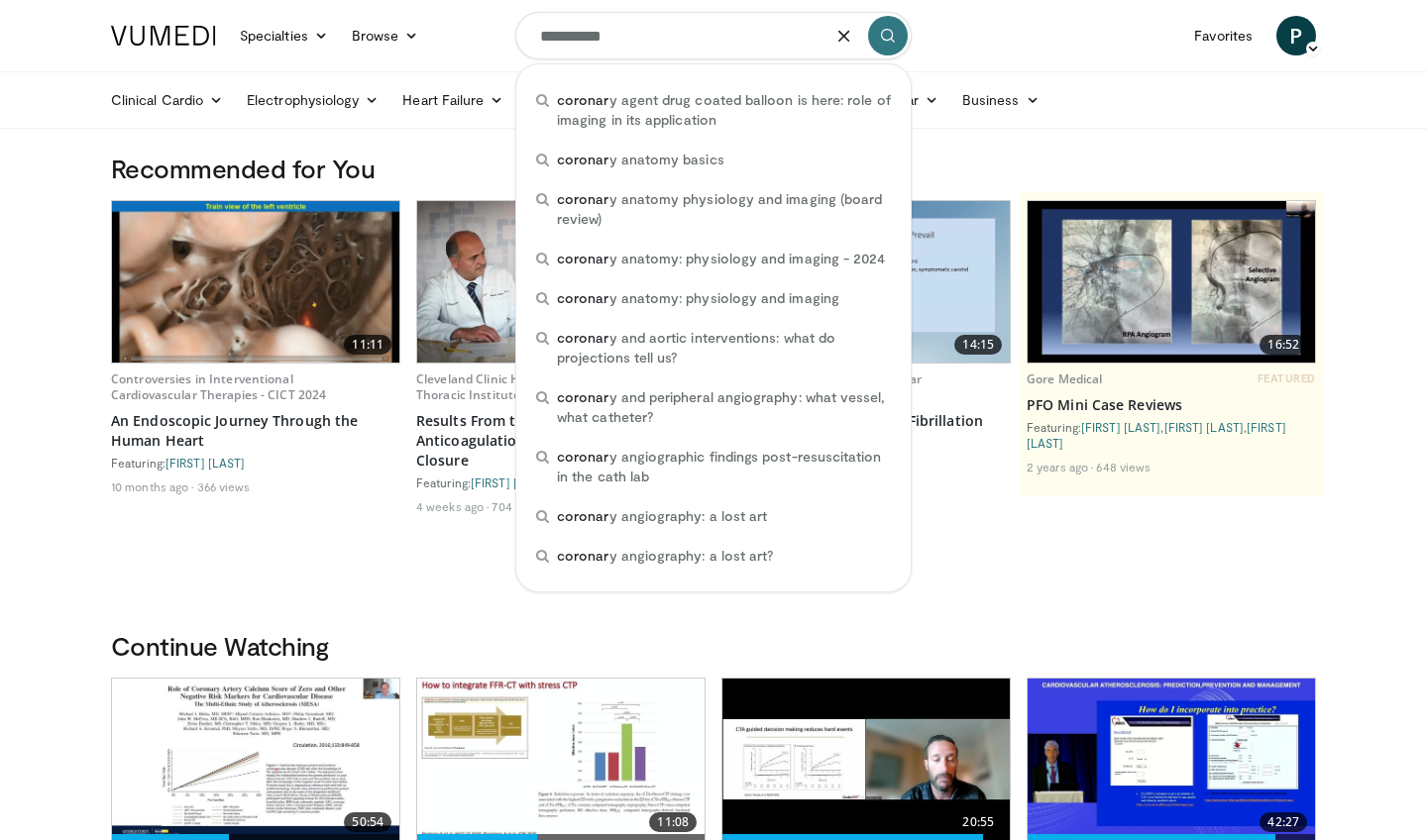 type on "**********" 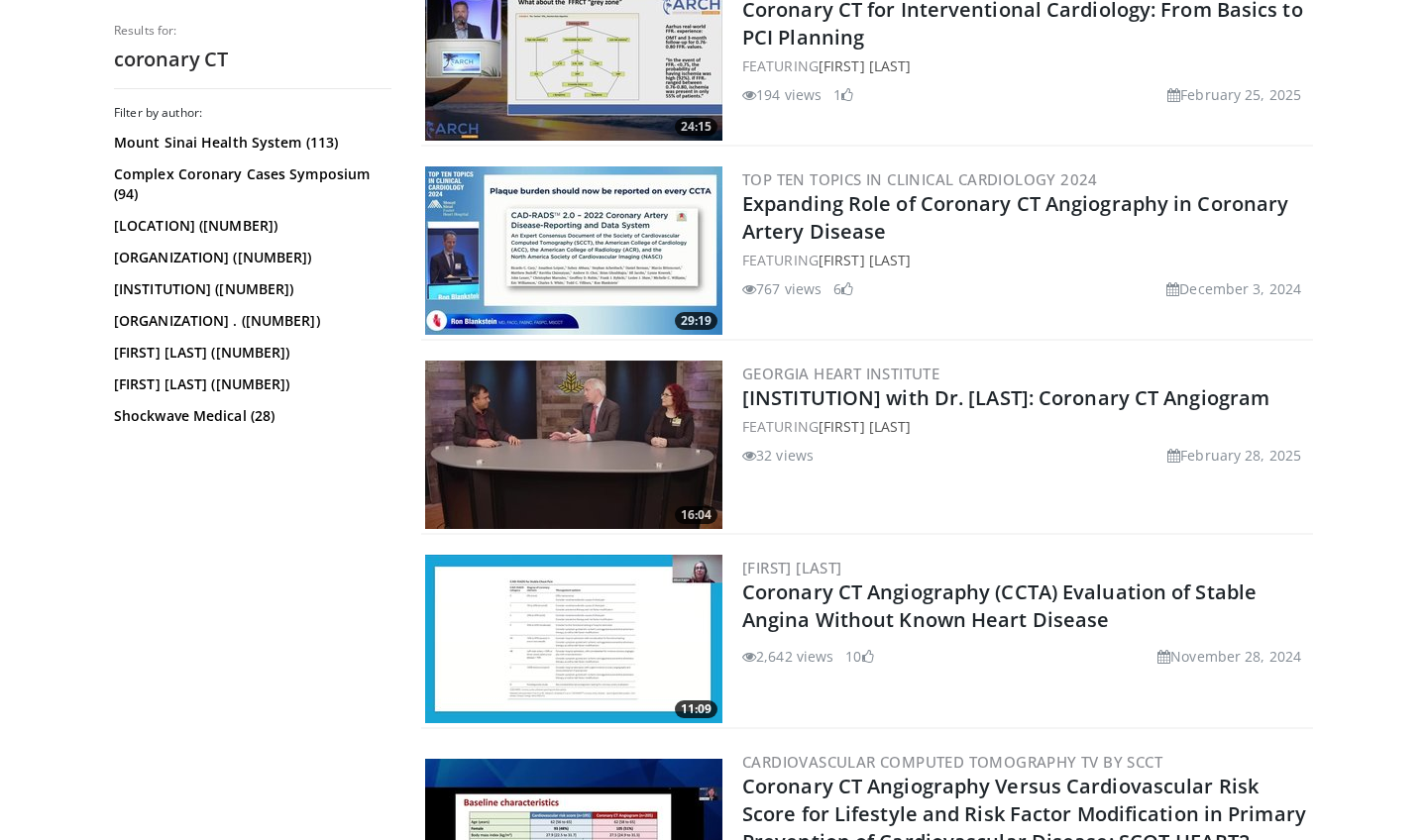 scroll, scrollTop: 640, scrollLeft: 0, axis: vertical 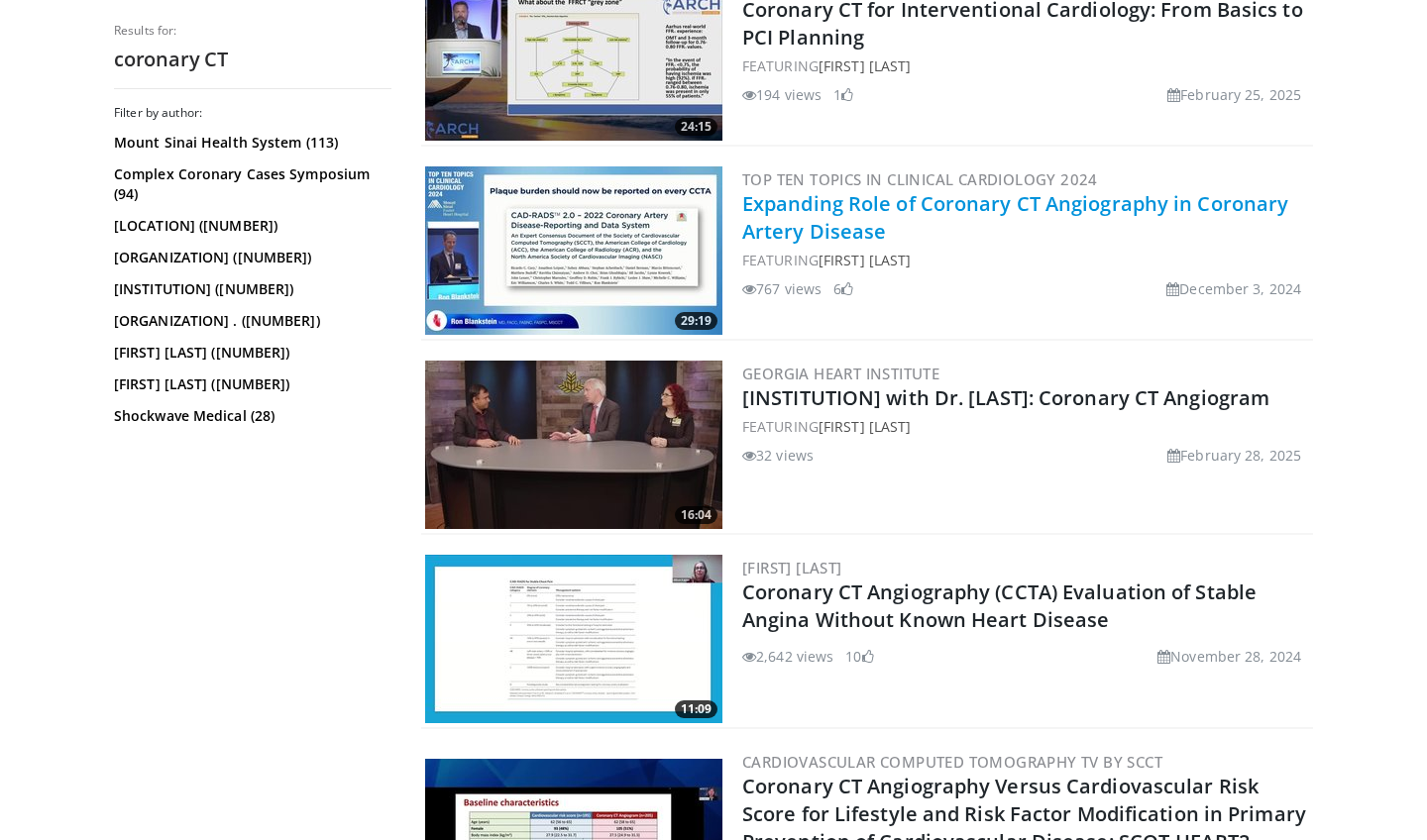 click on "Expanding Role of Coronary CT Angiography in Coronary Artery Disease" at bounding box center (1015, 217) 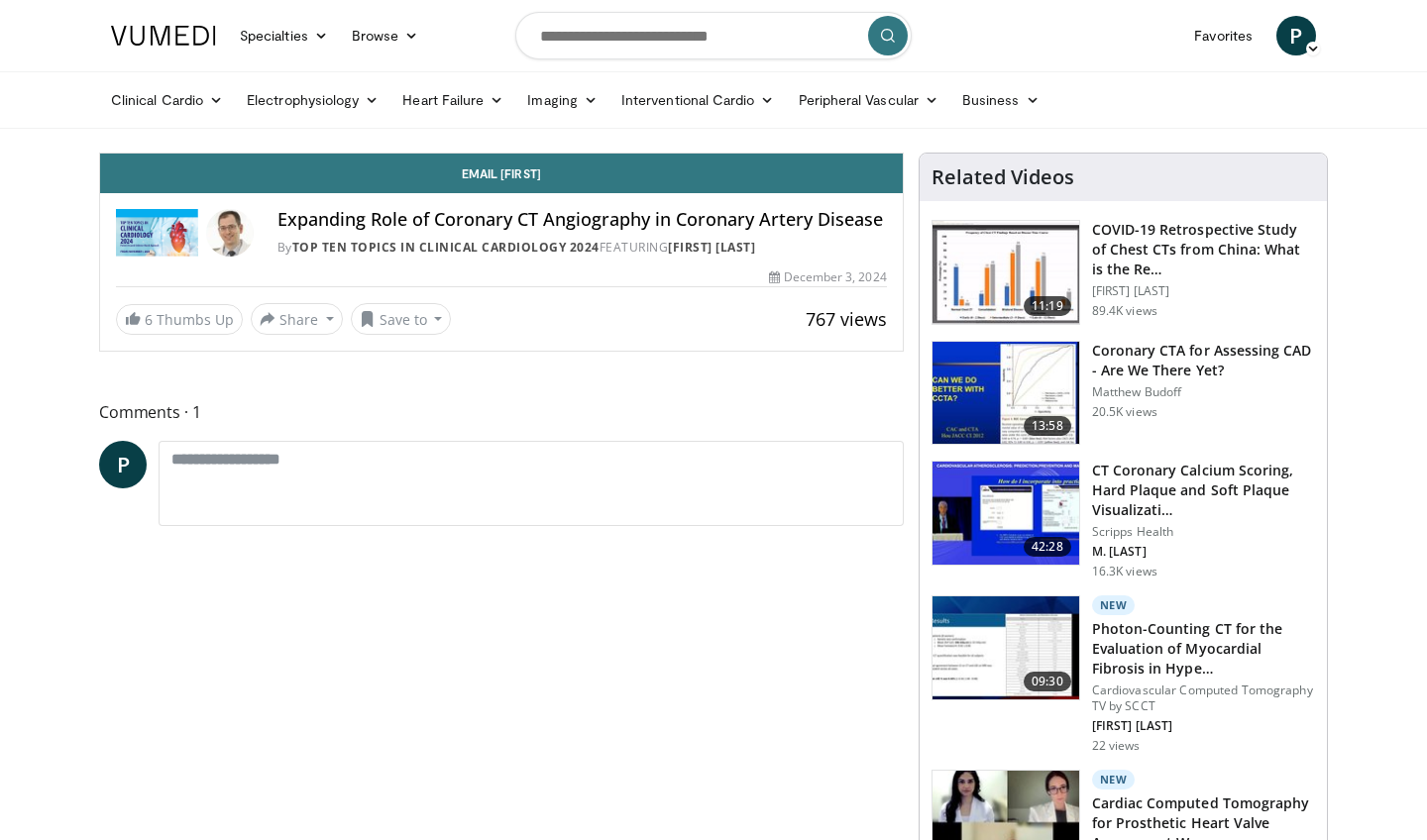 scroll, scrollTop: 0, scrollLeft: 0, axis: both 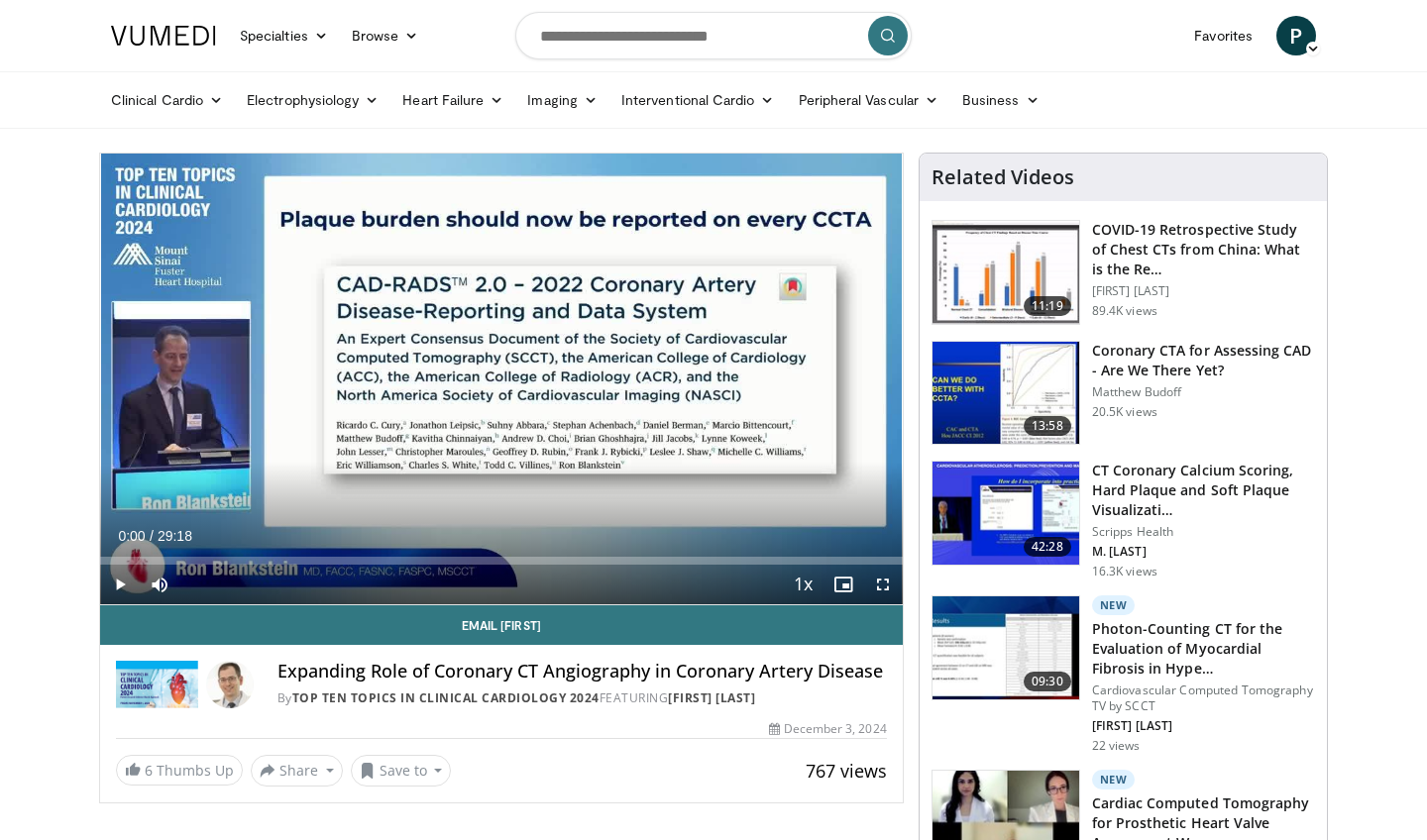 click at bounding box center [120, 584] 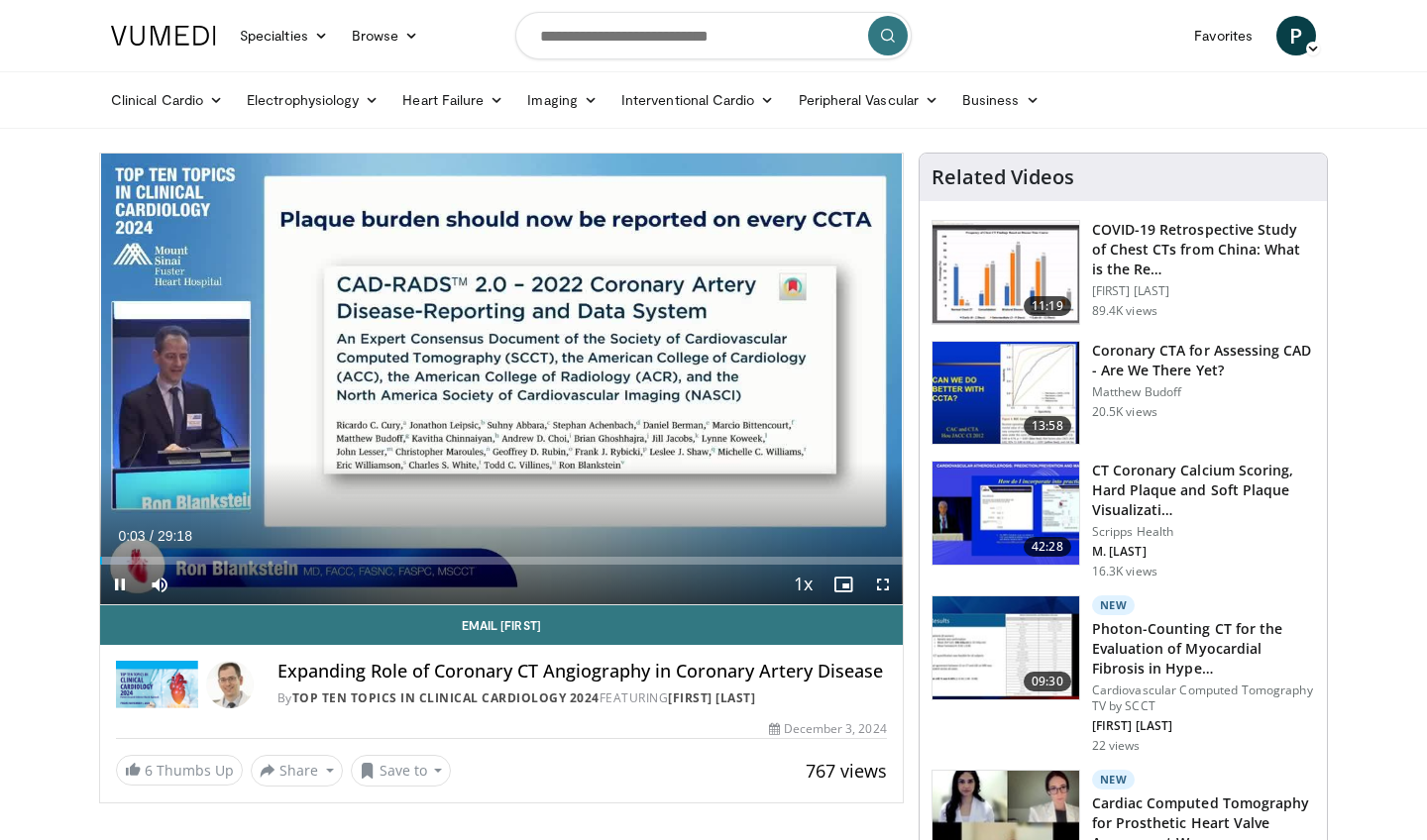 click at bounding box center (120, 584) 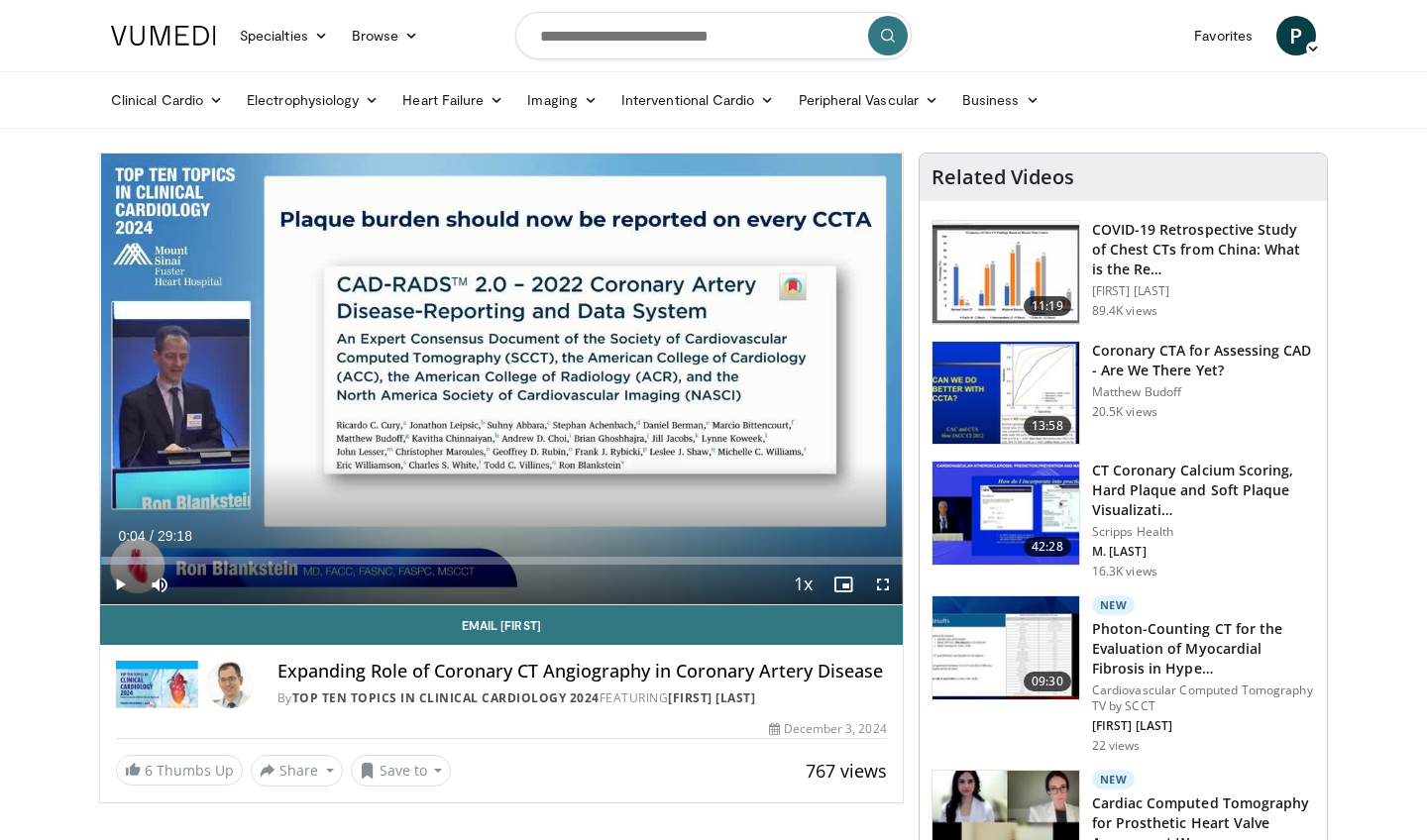 click at bounding box center [883, 584] 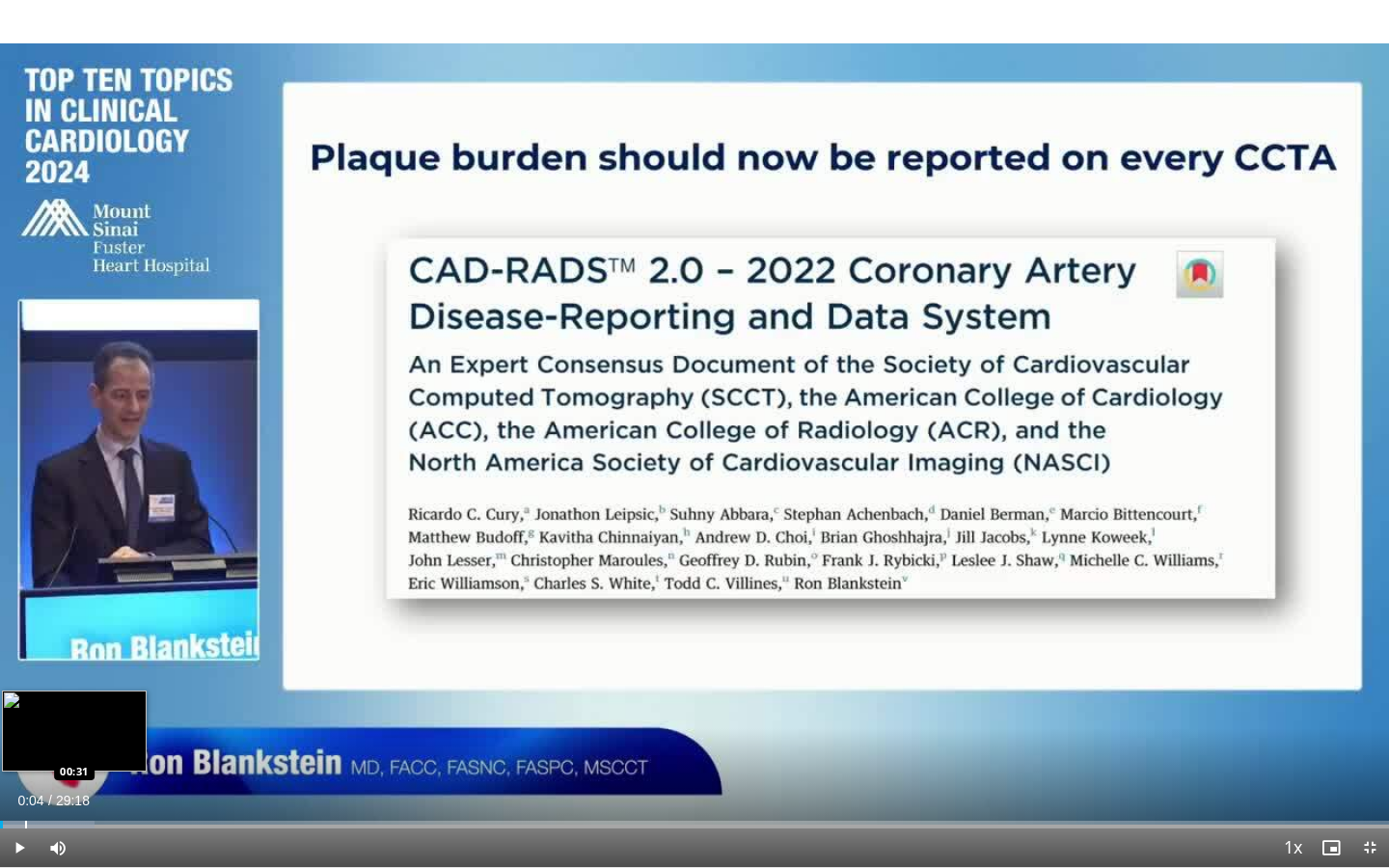 click at bounding box center [26, 825] 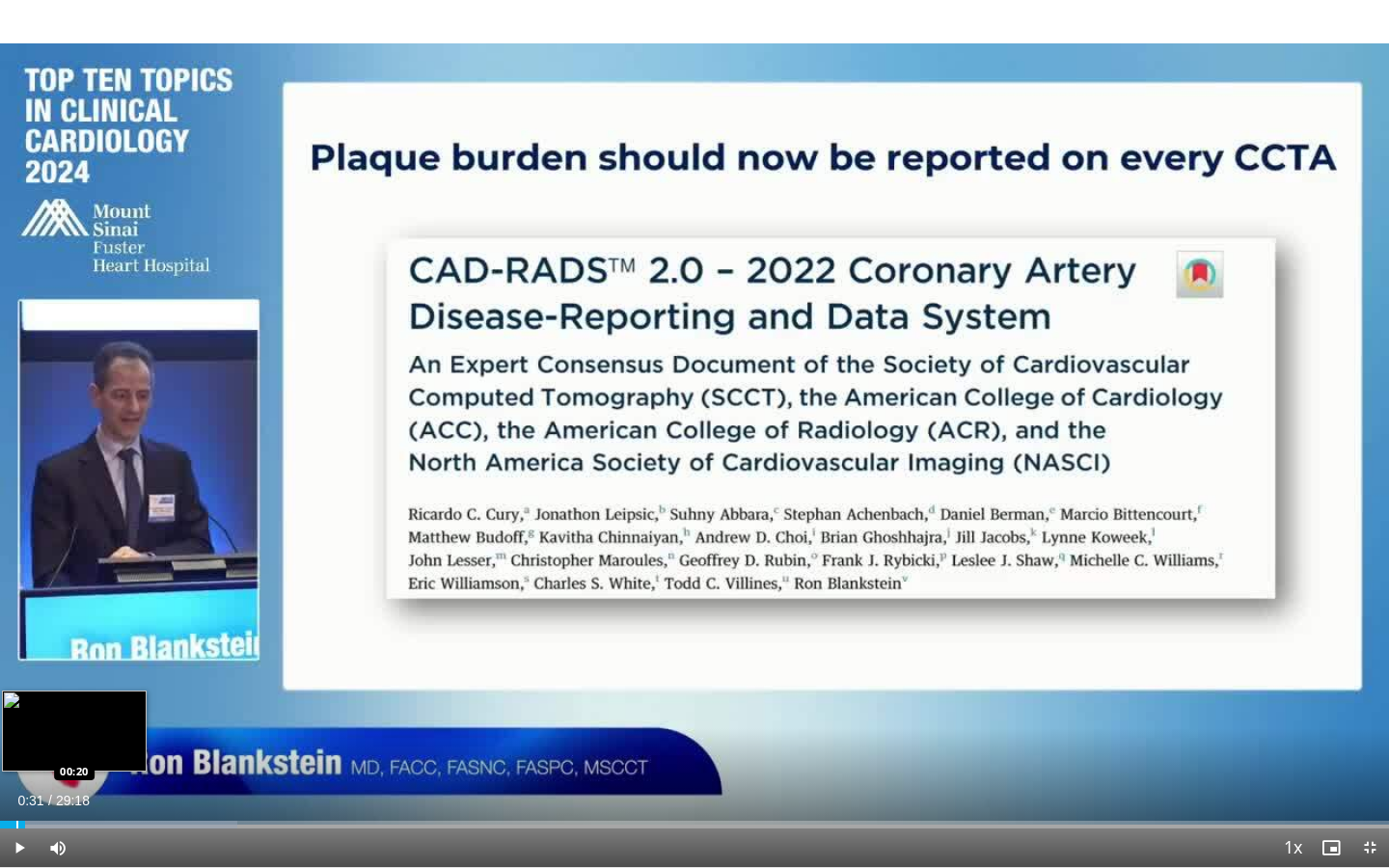 click at bounding box center (17, 825) 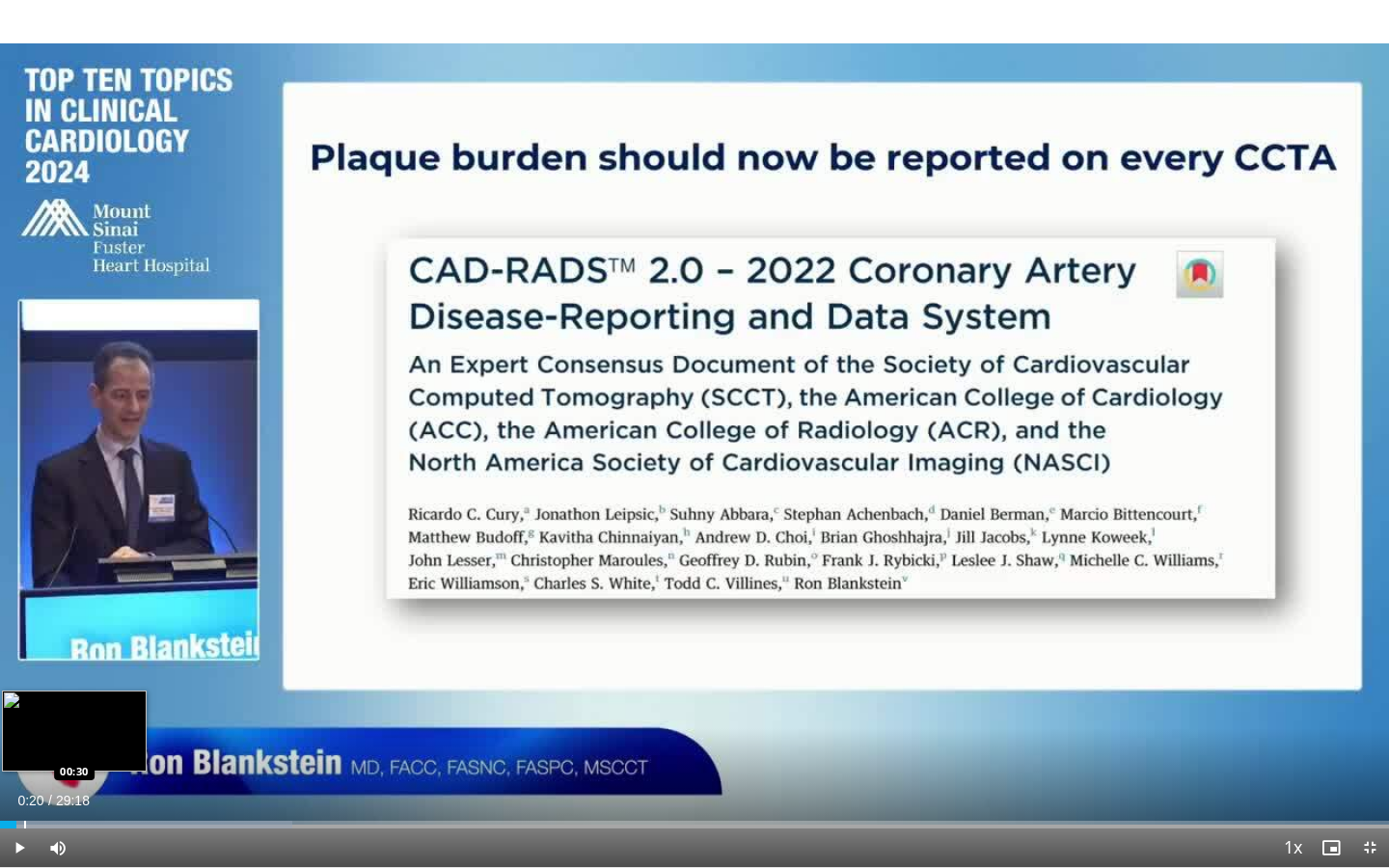 click at bounding box center (25, 825) 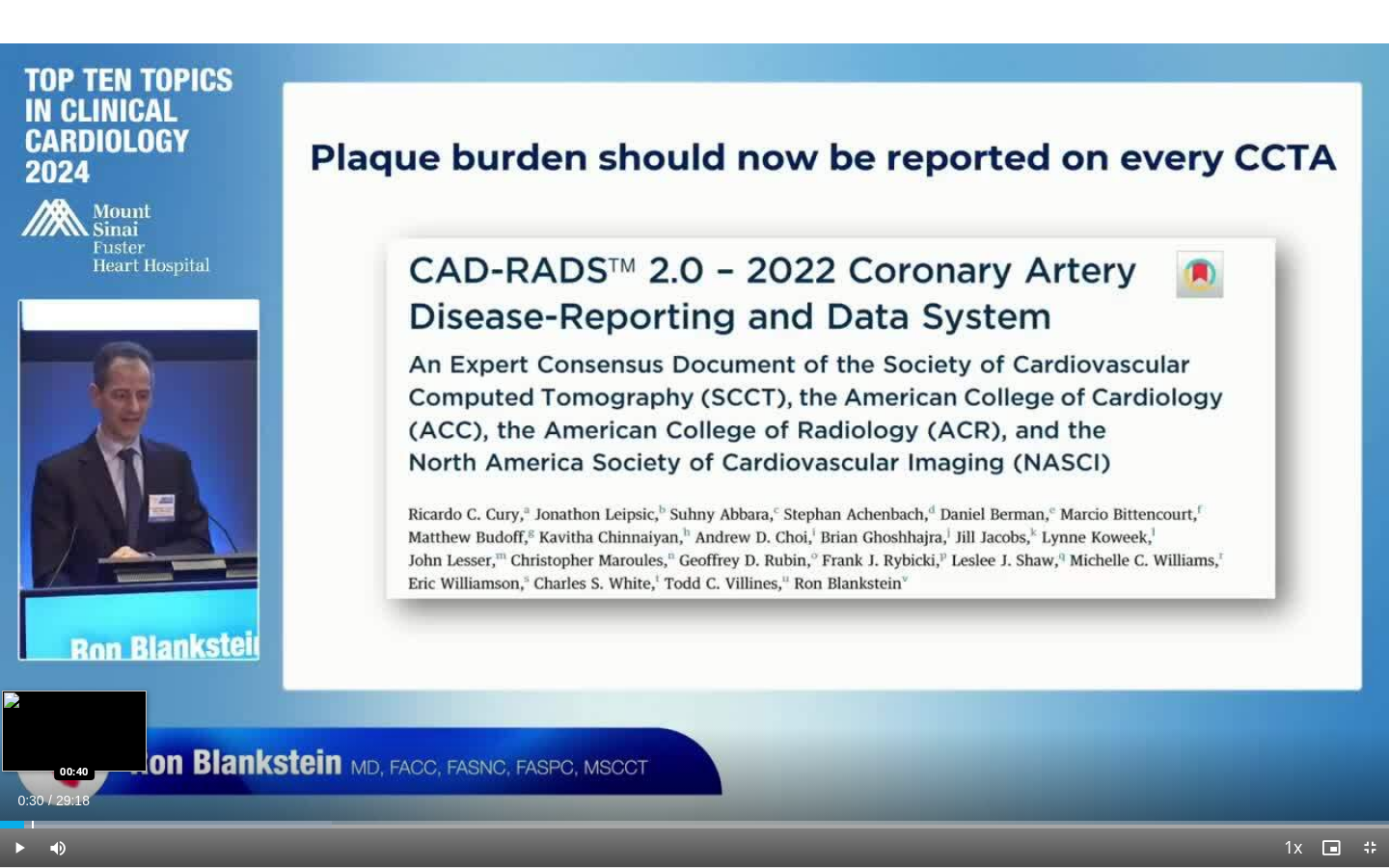 click at bounding box center (33, 825) 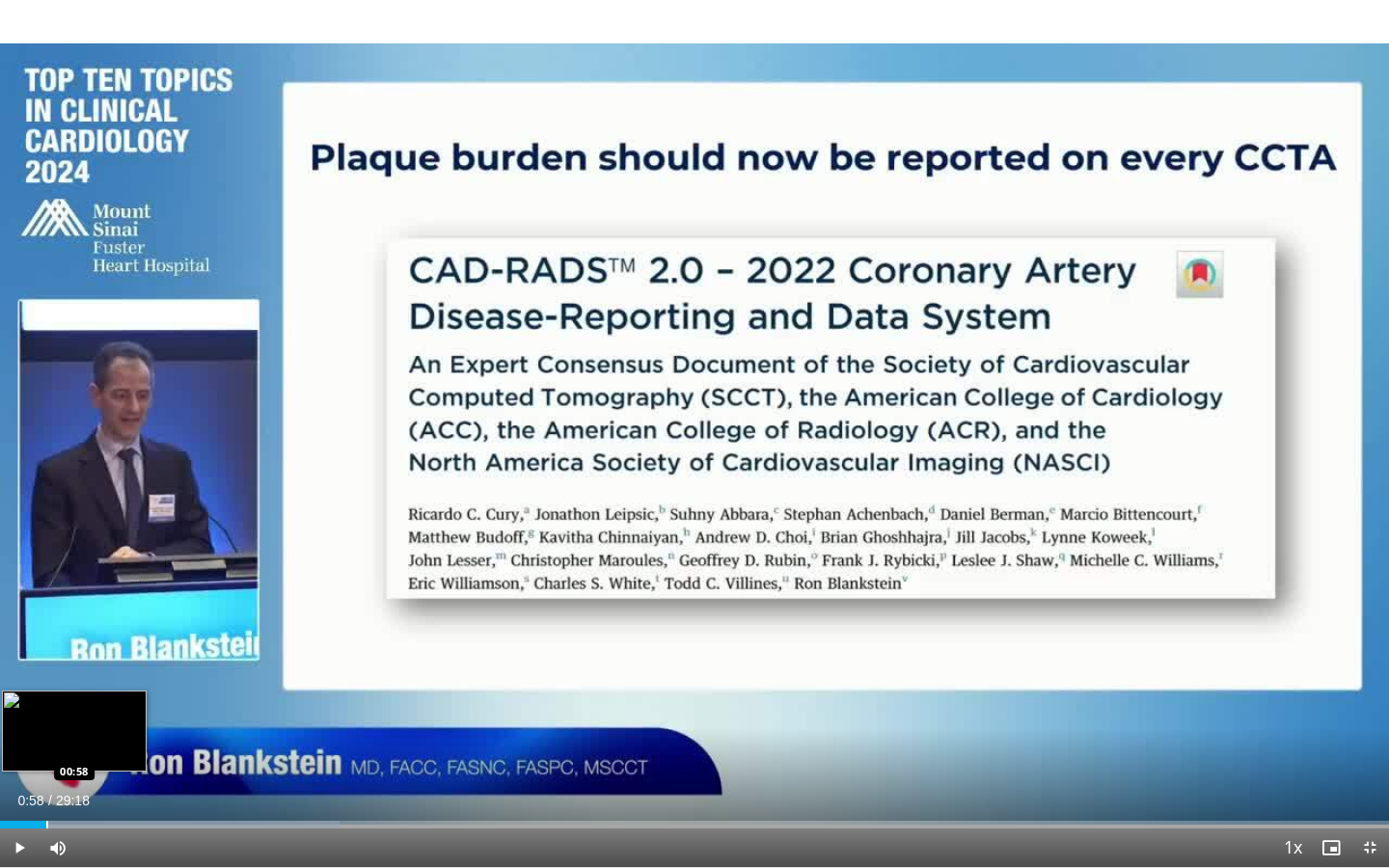 click at bounding box center (47, 825) 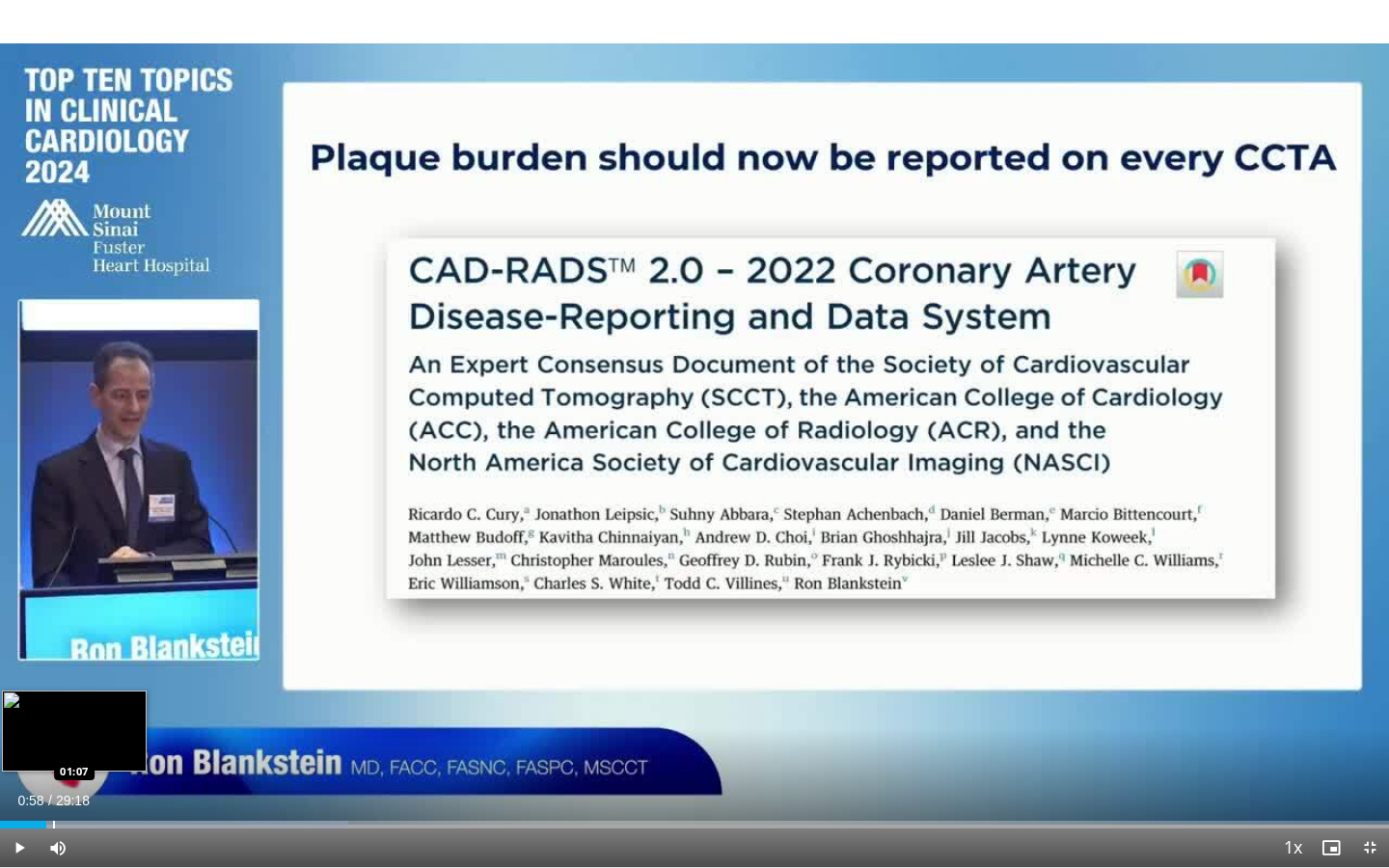 click at bounding box center (54, 825) 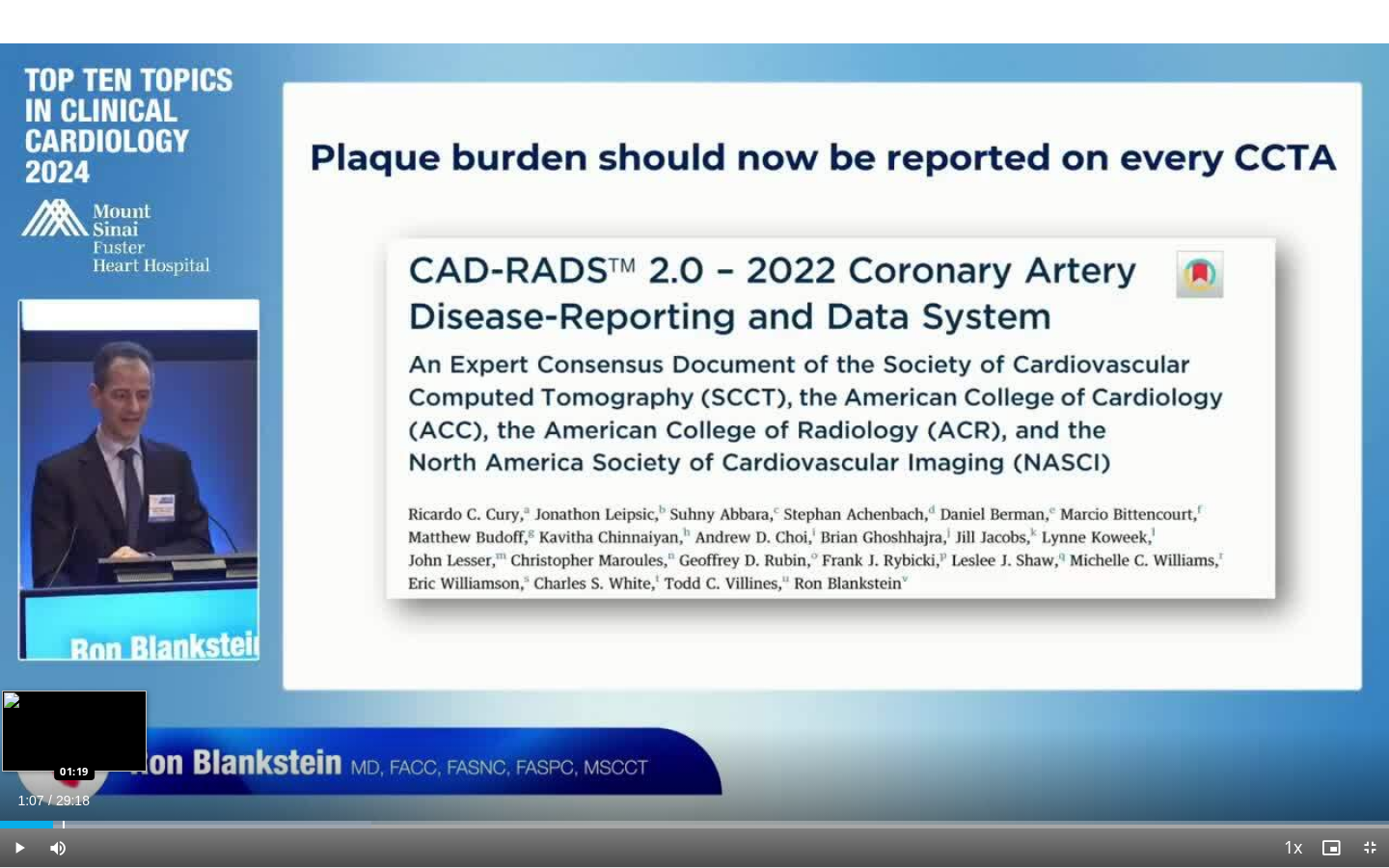 click at bounding box center (64, 825) 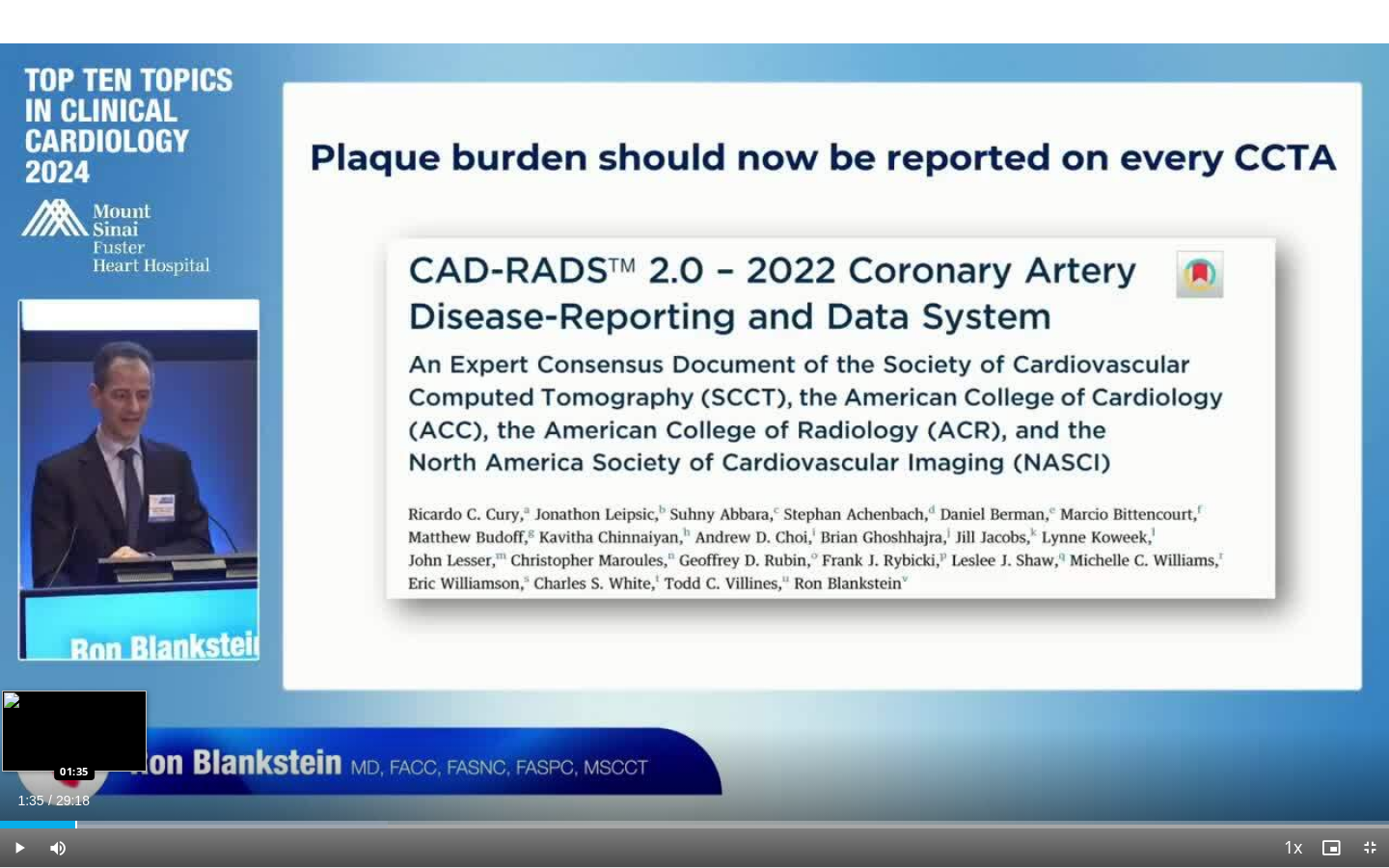 click at bounding box center [76, 825] 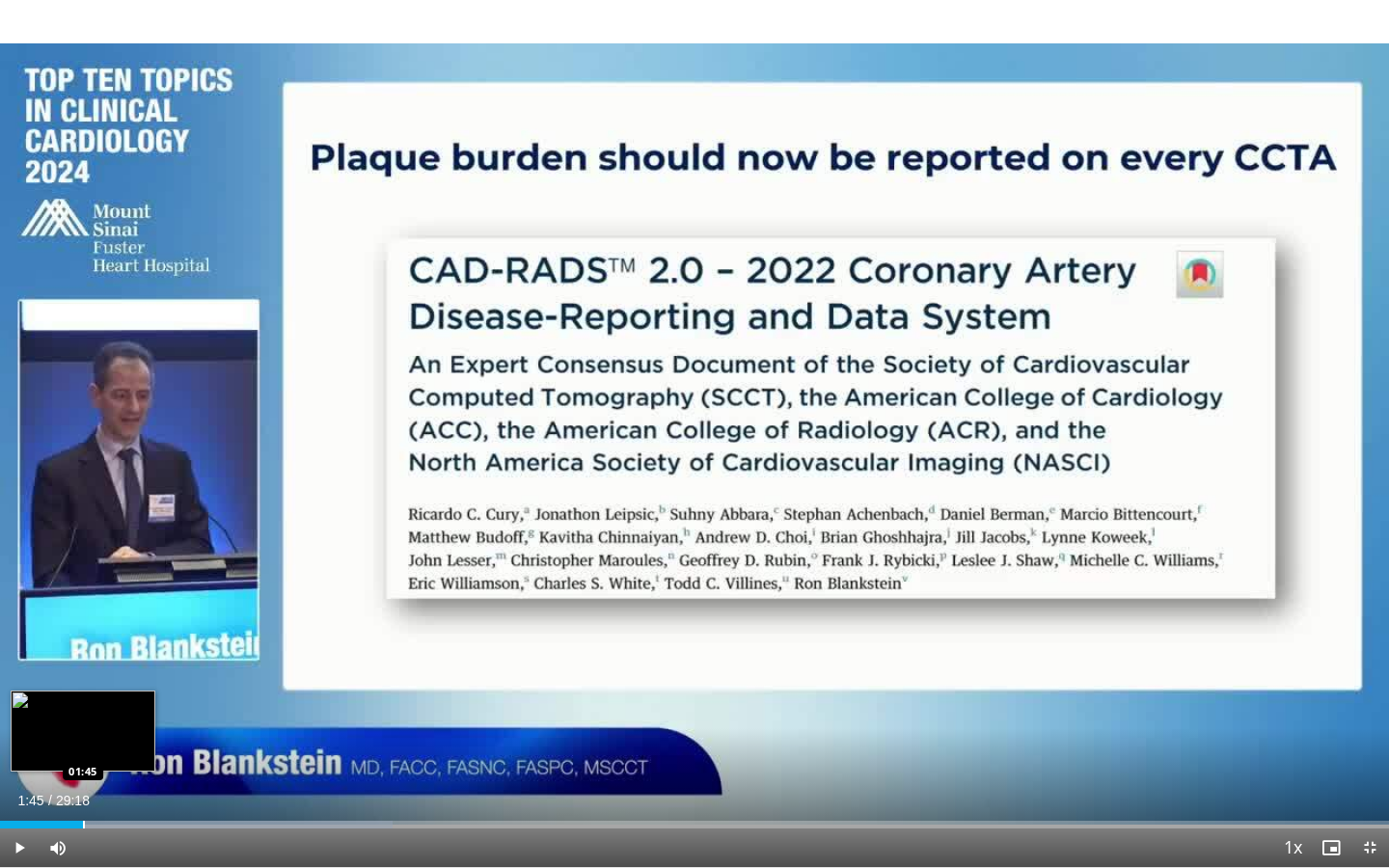 click at bounding box center [84, 825] 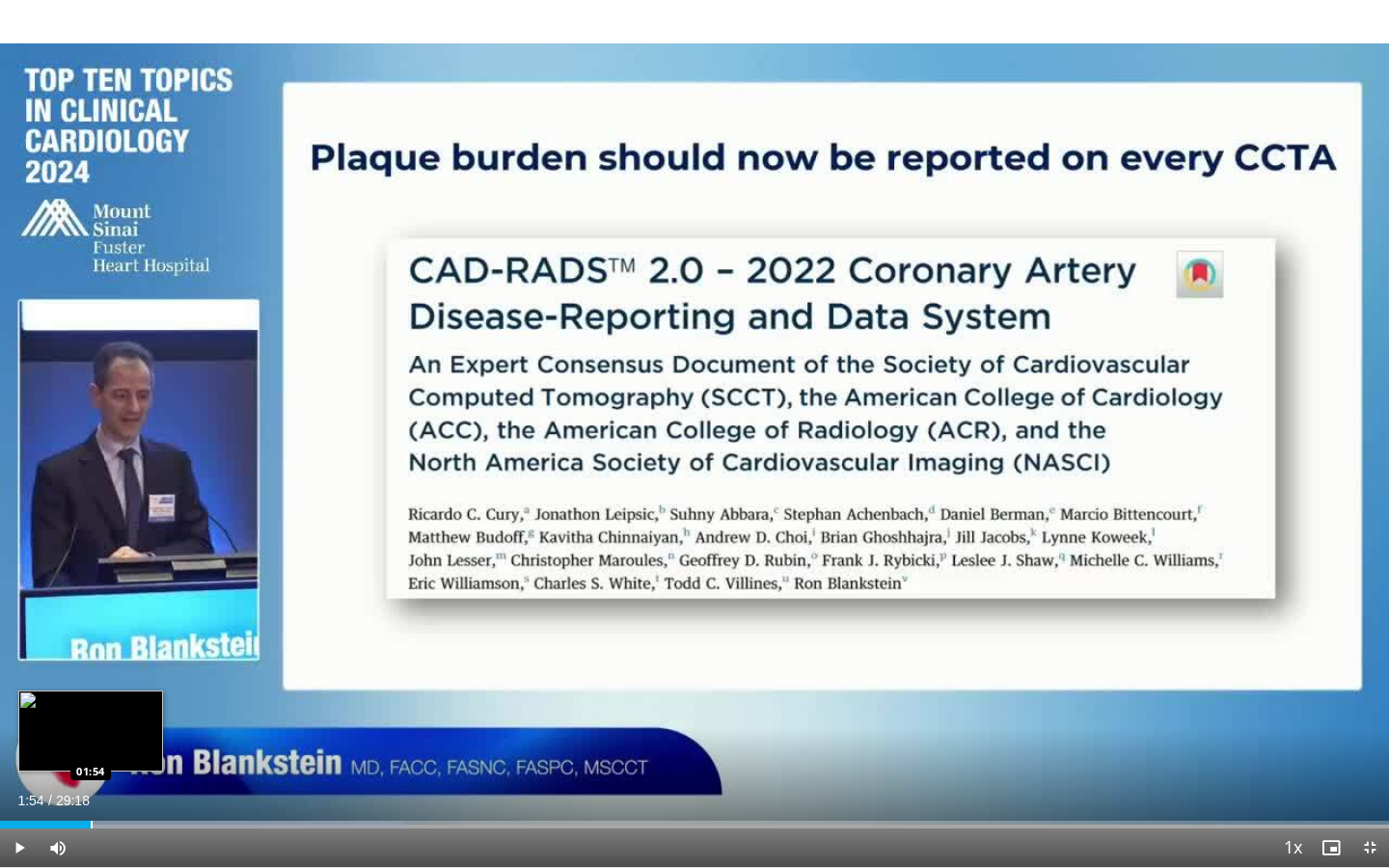 click at bounding box center [92, 825] 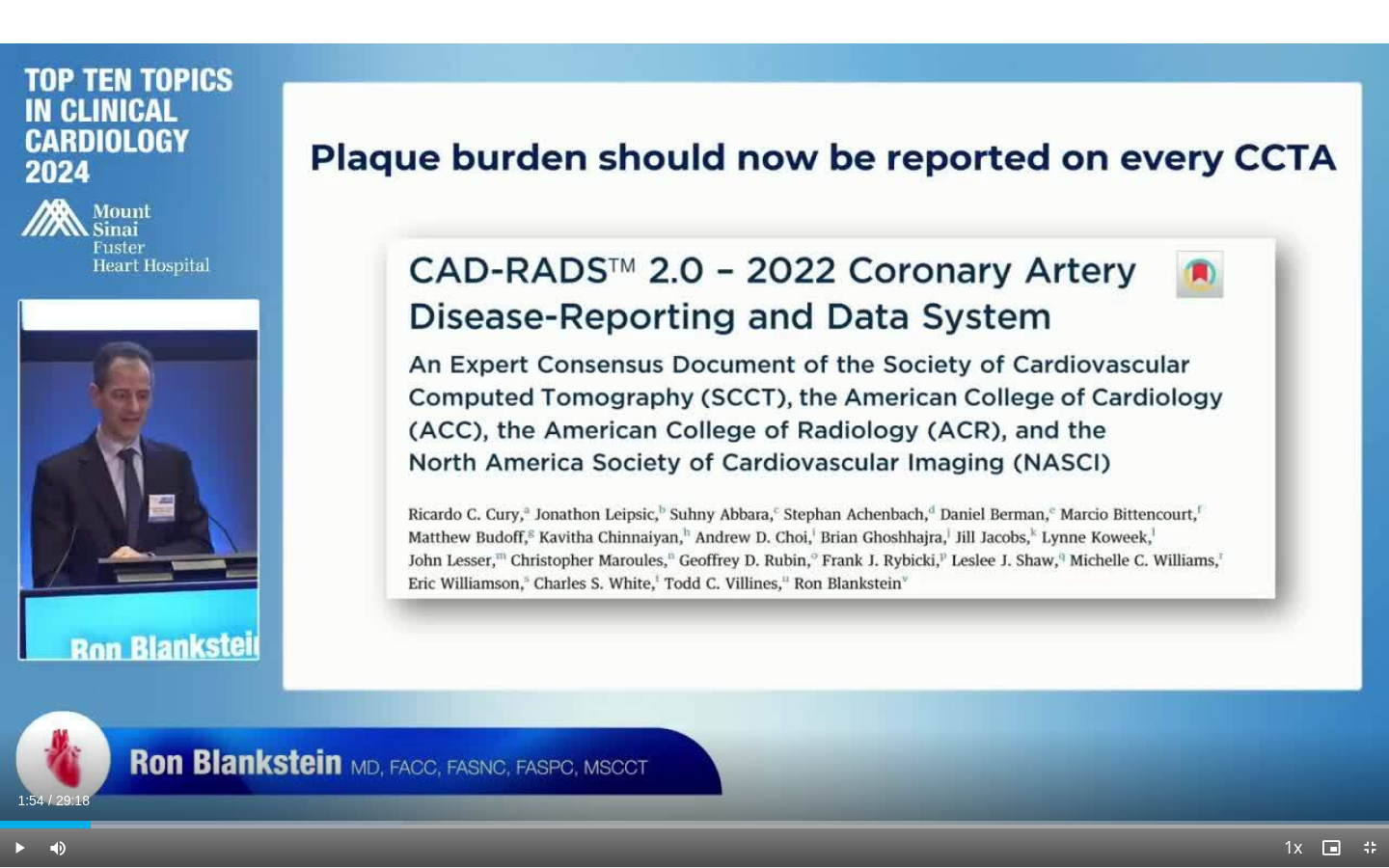 click on "Current Time  1:54 / Duration  29:18 Play Skip Backward Skip Forward Mute Loaded :  29.03% 01:54 01:59 Stream Type  LIVE Seek to live, currently behind live LIVE   1x Playback Rate 0.5x 0.75x 1x , selected 1.25x 1.5x 1.75x 2x Chapters Chapters Descriptions descriptions off , selected Captions captions off , selected Audio Track en (Main) , selected Exit Fullscreen Enable picture-in-picture mode" at bounding box center [694, 848] 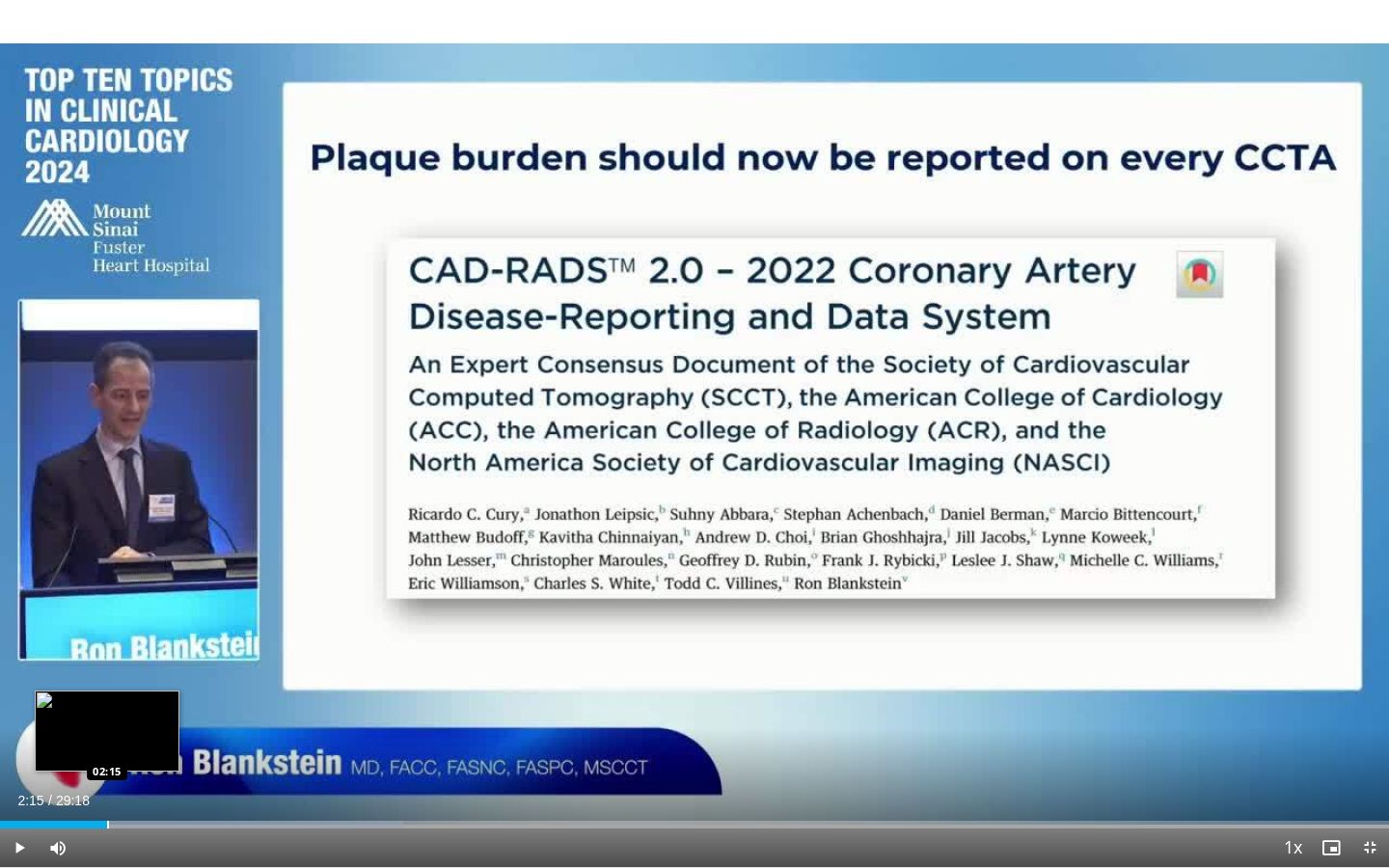 click at bounding box center (108, 825) 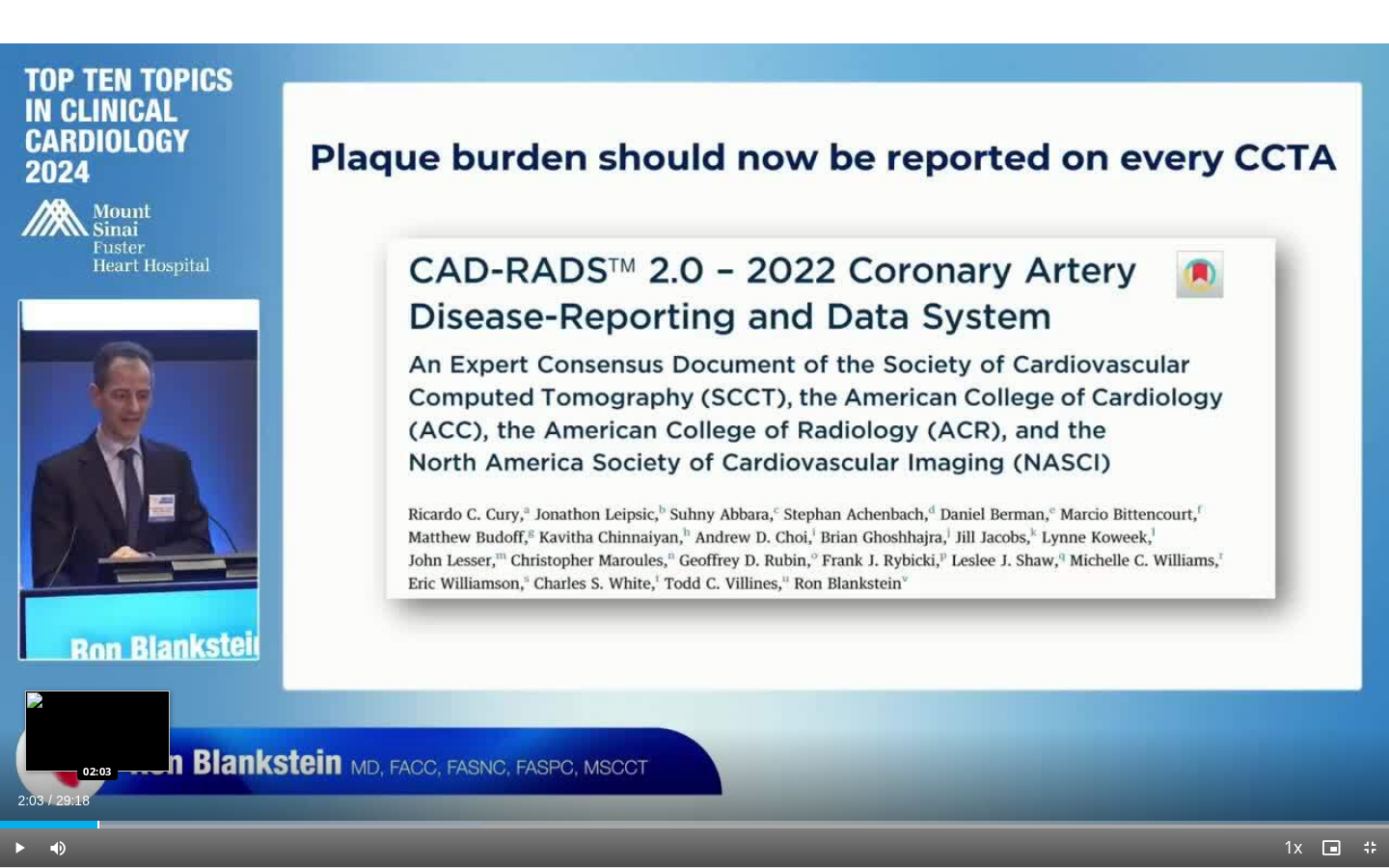 click on "Loaded :  34.72% 02:15 02:03" at bounding box center [694, 819] 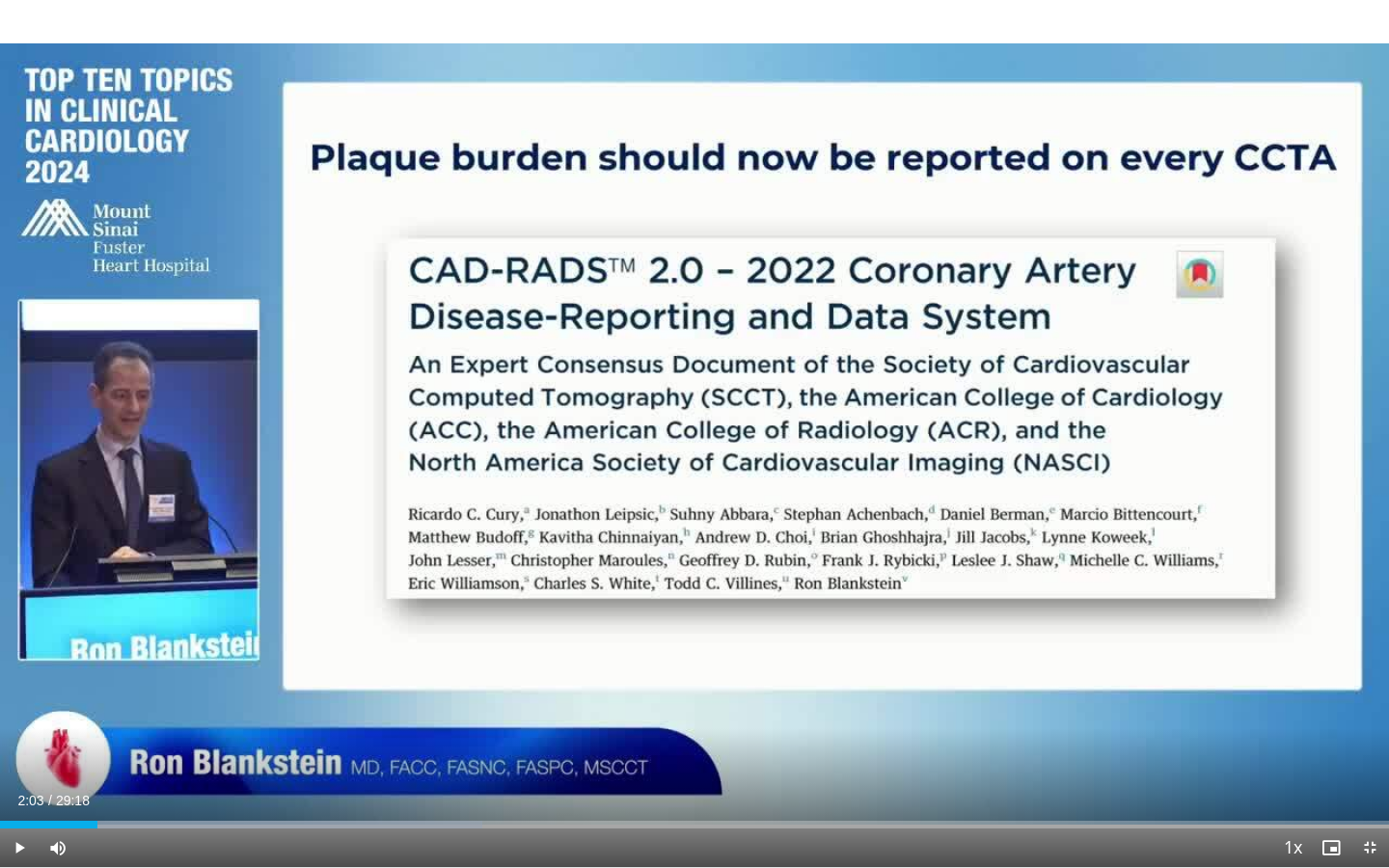 click on "Loaded :  34.72% 02:03 02:03" at bounding box center [694, 819] 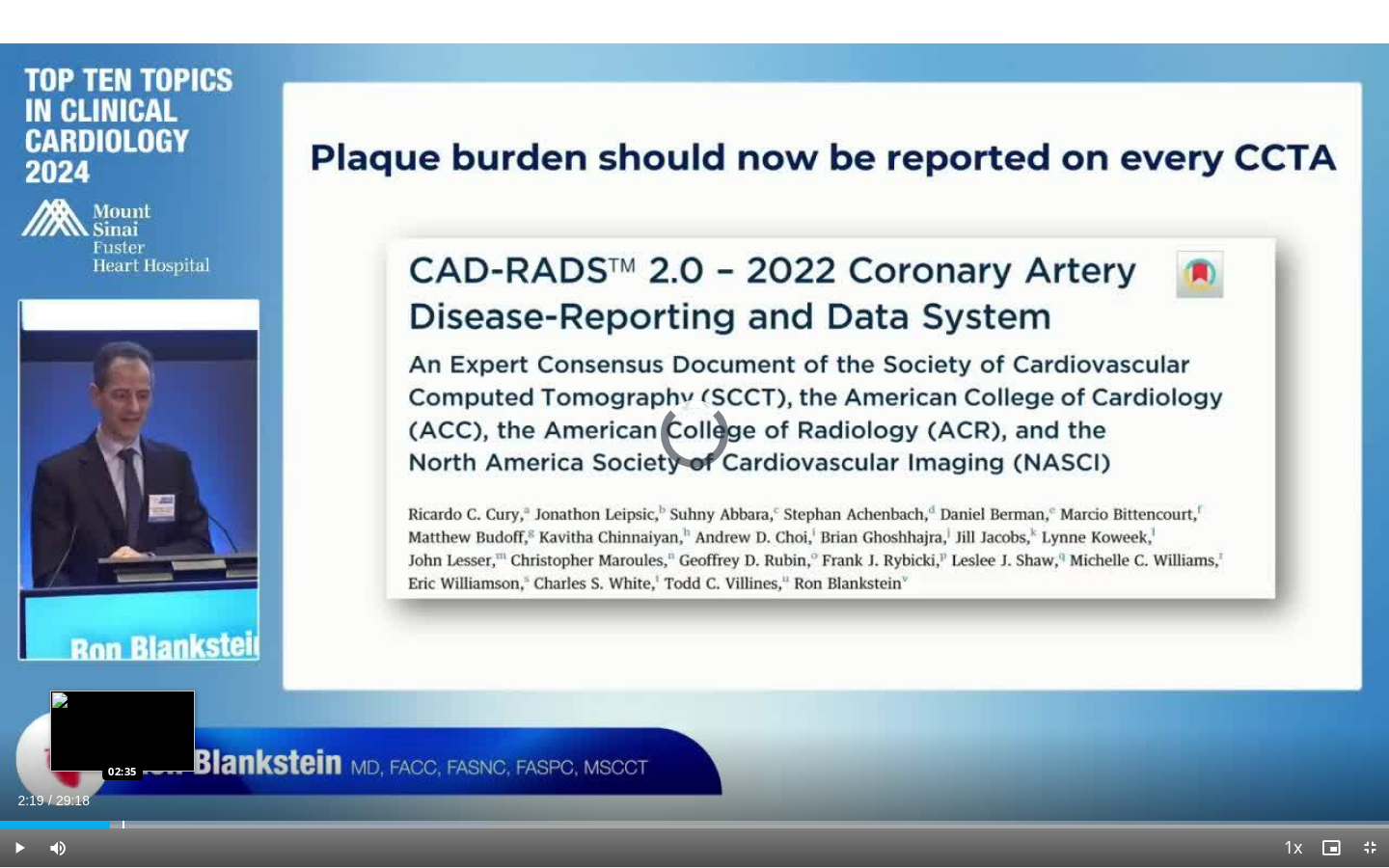 click on "Loaded :  35.29% 02:19 02:35" at bounding box center [694, 819] 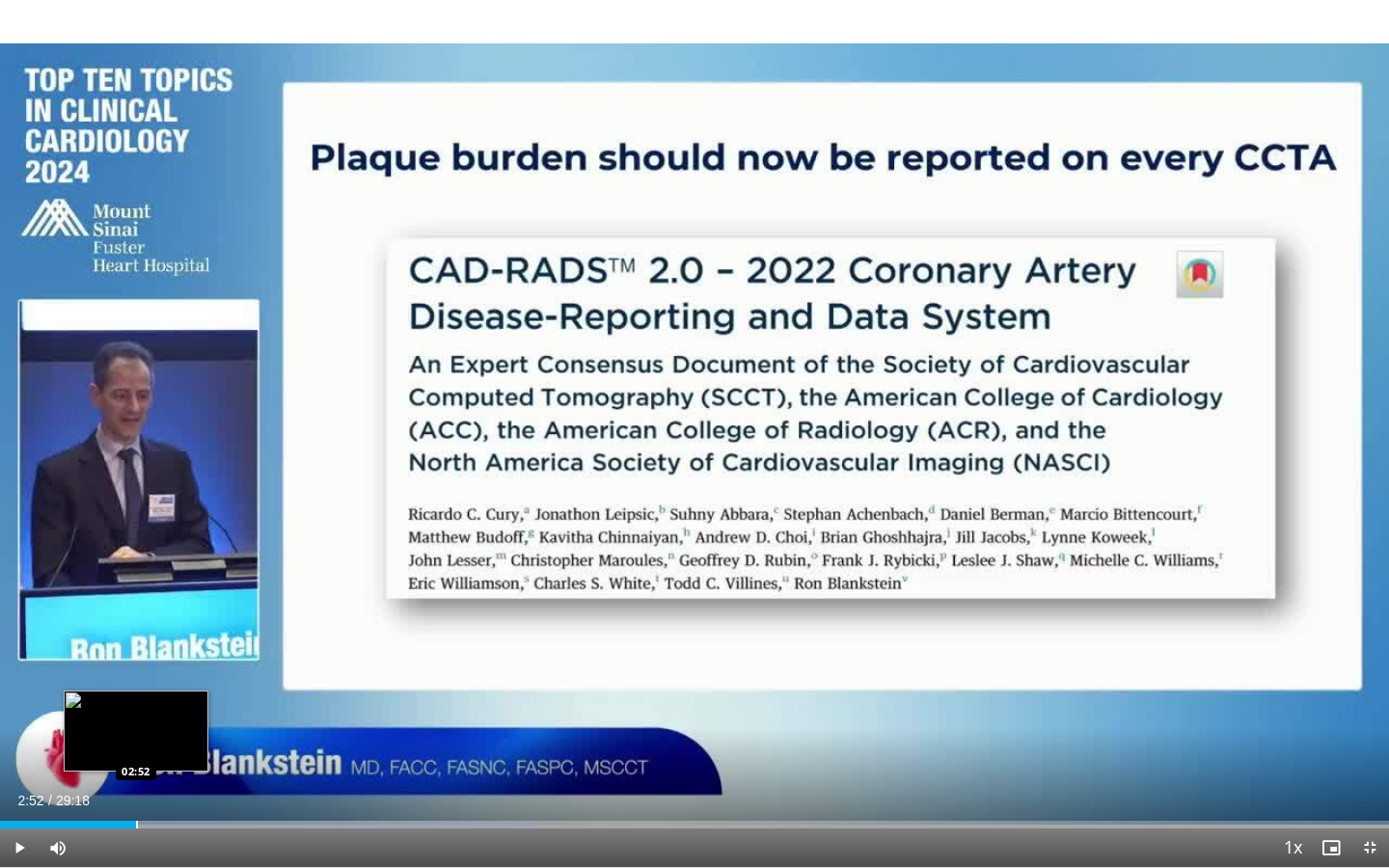 click on "Loaded :  38.60% 02:35 02:52" at bounding box center [694, 819] 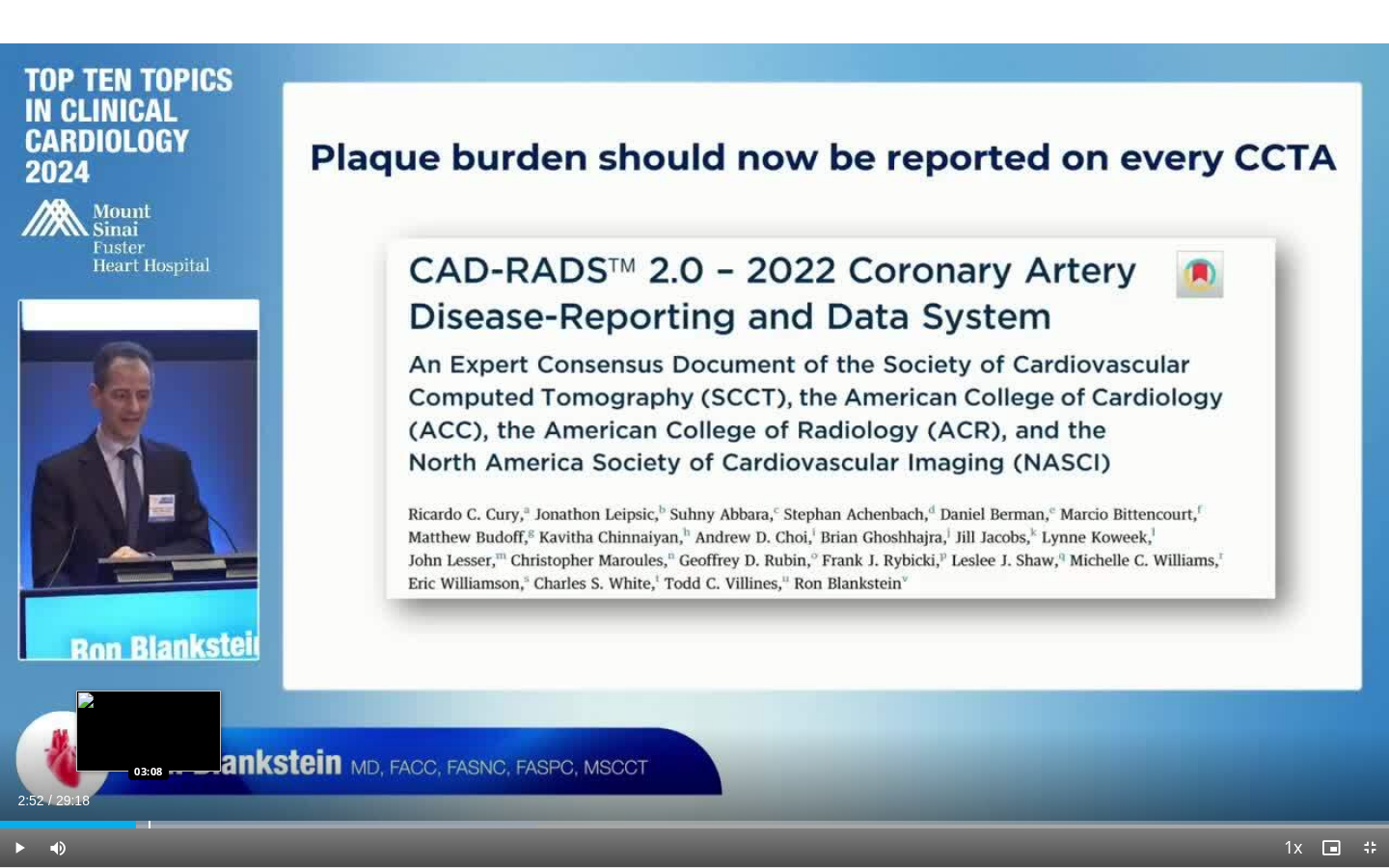 click at bounding box center [150, 825] 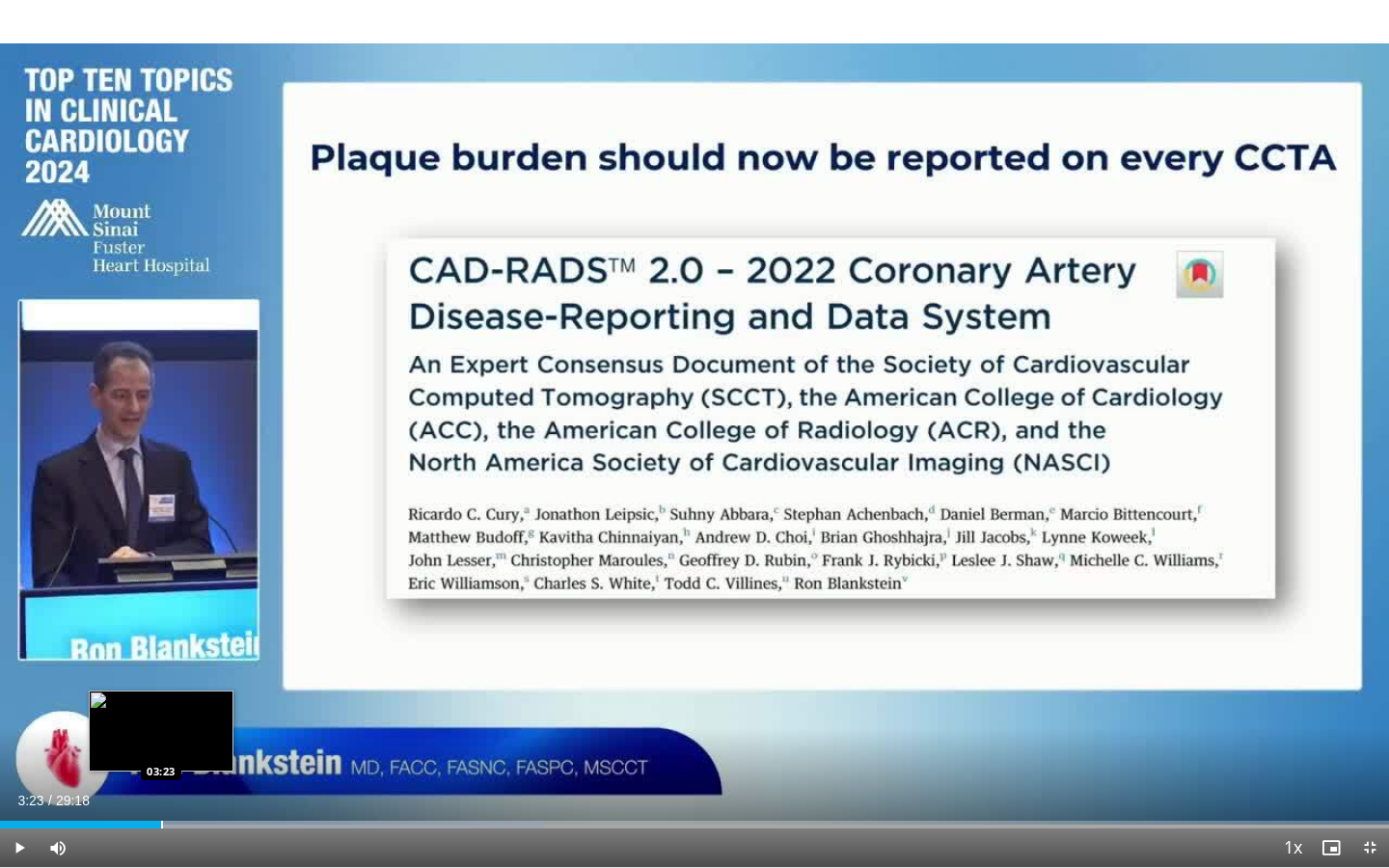 click at bounding box center (162, 825) 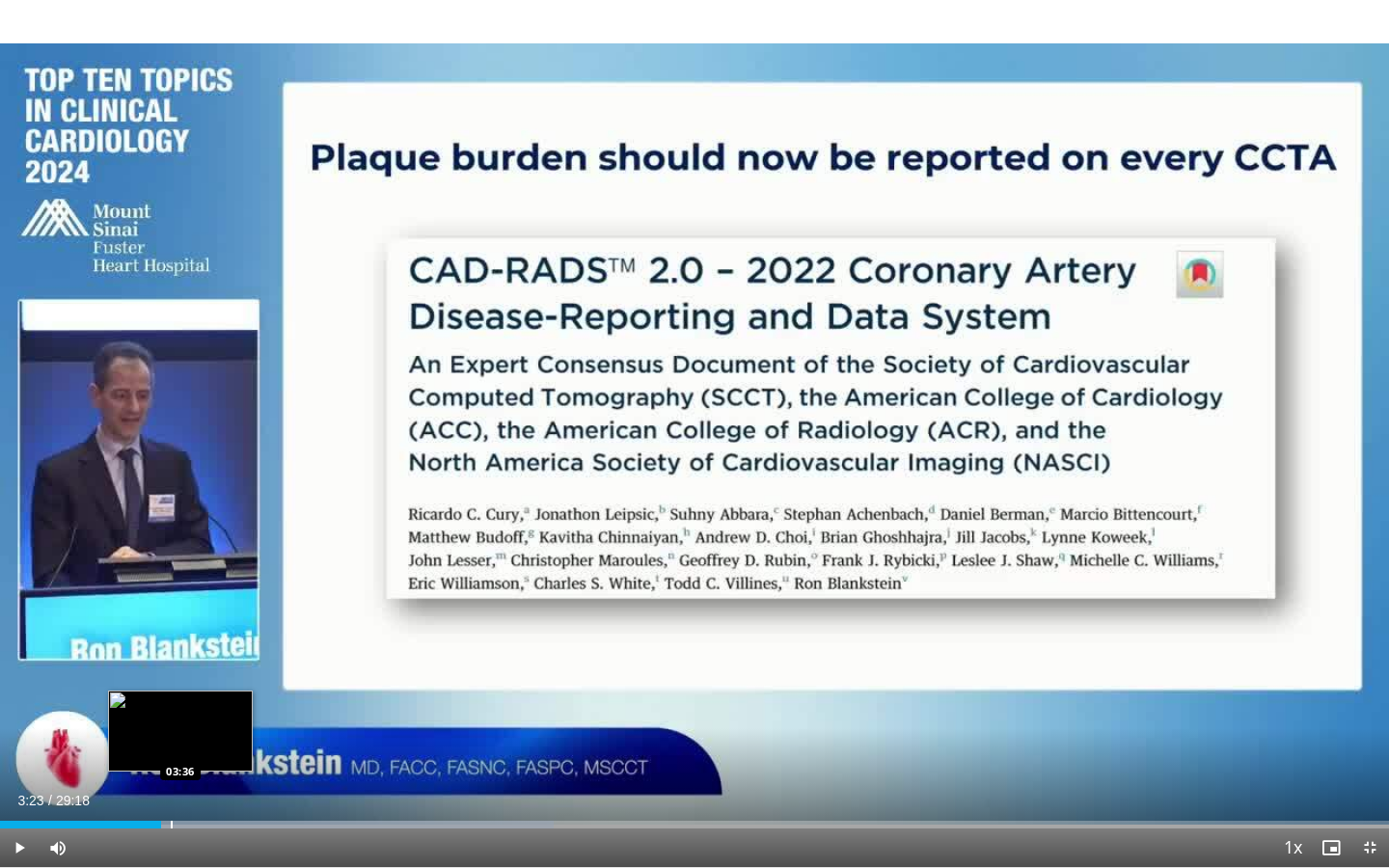 click at bounding box center [172, 825] 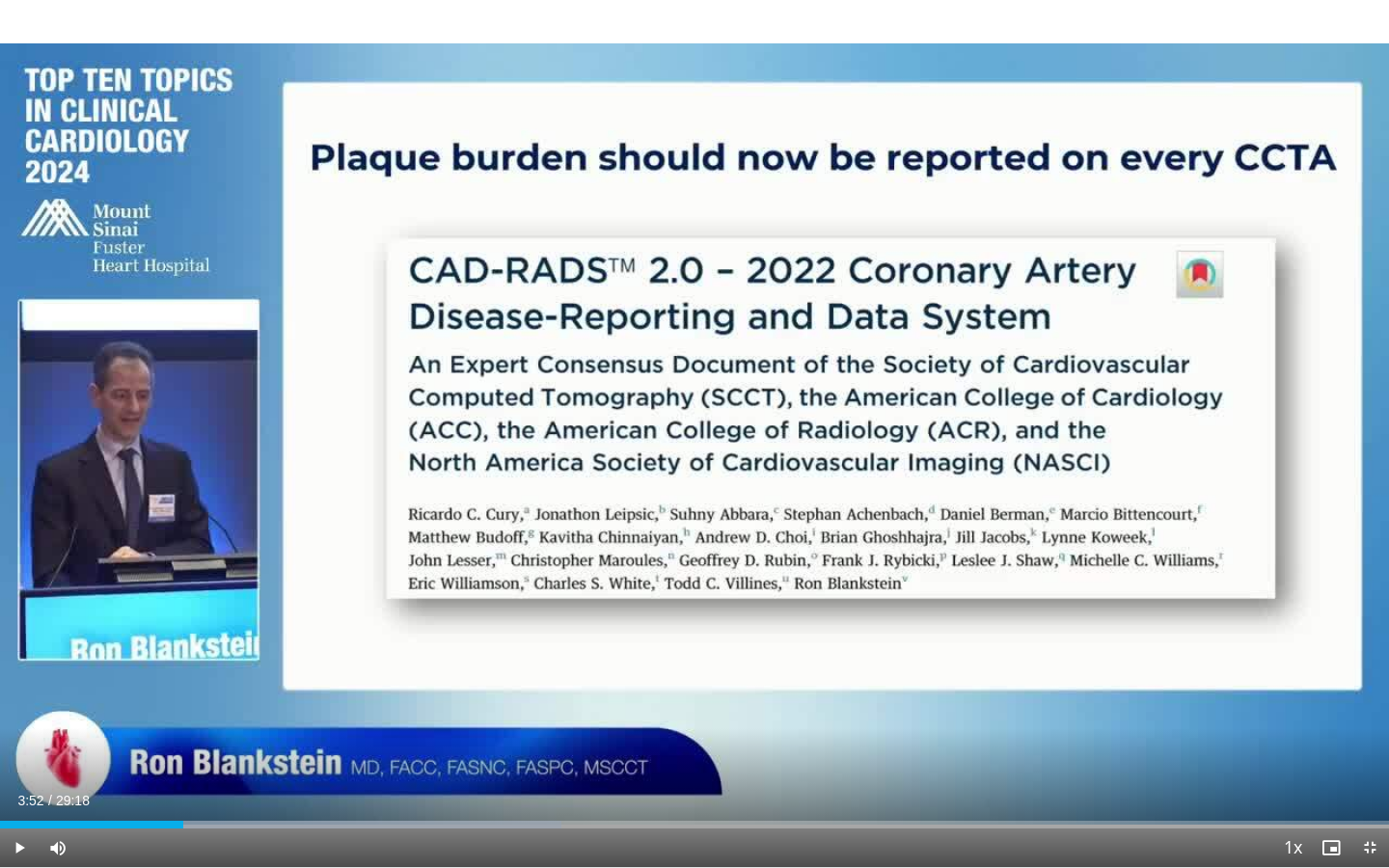 click on "Current Time  3:52 / Duration  29:18 Play Skip Backward Skip Forward Mute Loaded :  40.41% 03:52 04:04 Stream Type  LIVE Seek to live, currently behind live LIVE   1x Playback Rate 0.5x 0.75x 1x , selected 1.25x 1.5x 1.75x 2x Chapters Chapters Descriptions descriptions off , selected Captions captions off , selected Audio Track en (Main) , selected Exit Fullscreen Enable picture-in-picture mode" at bounding box center [694, 848] 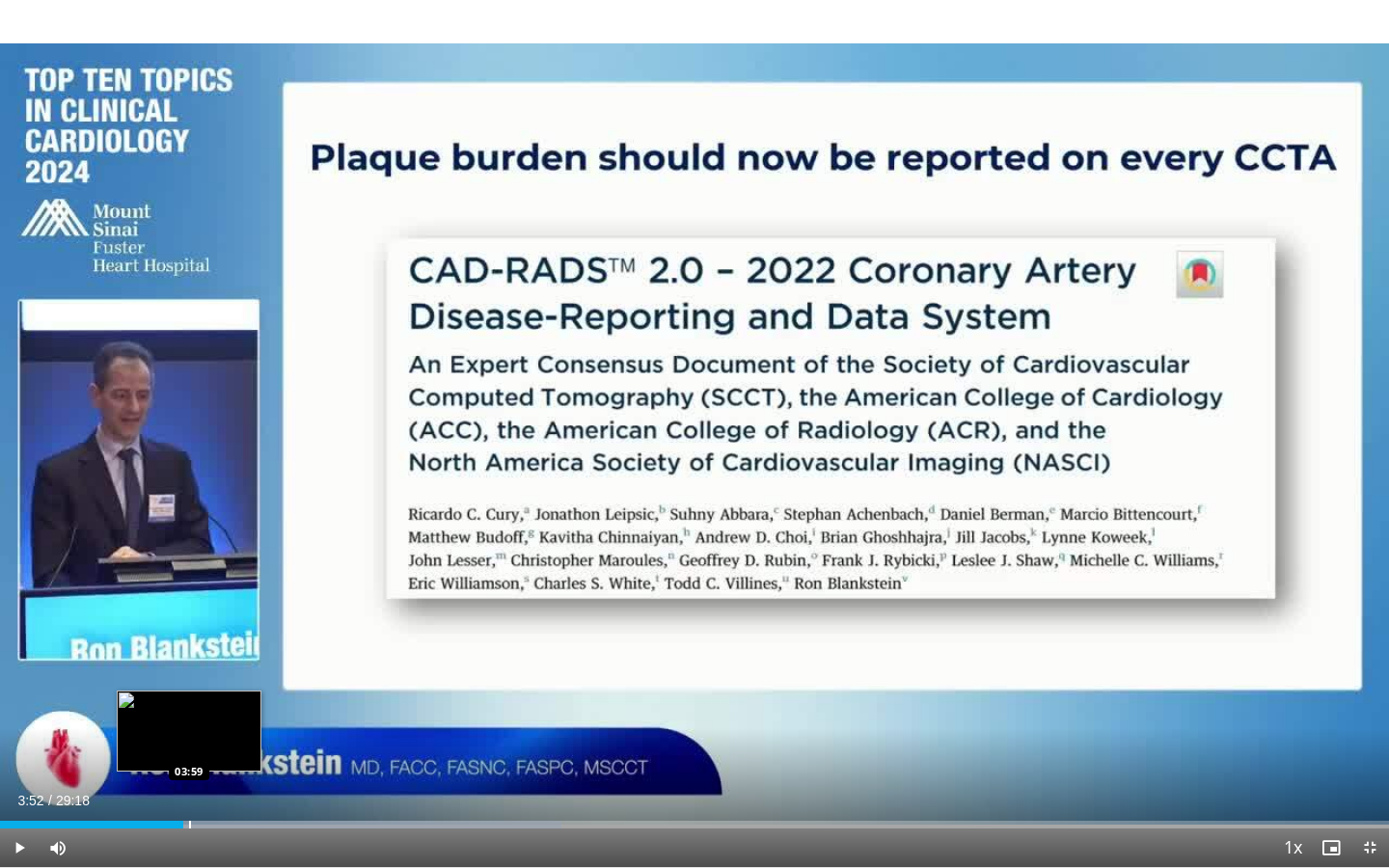 click on "Loaded :  40.41% 03:52 03:59" at bounding box center (694, 825) 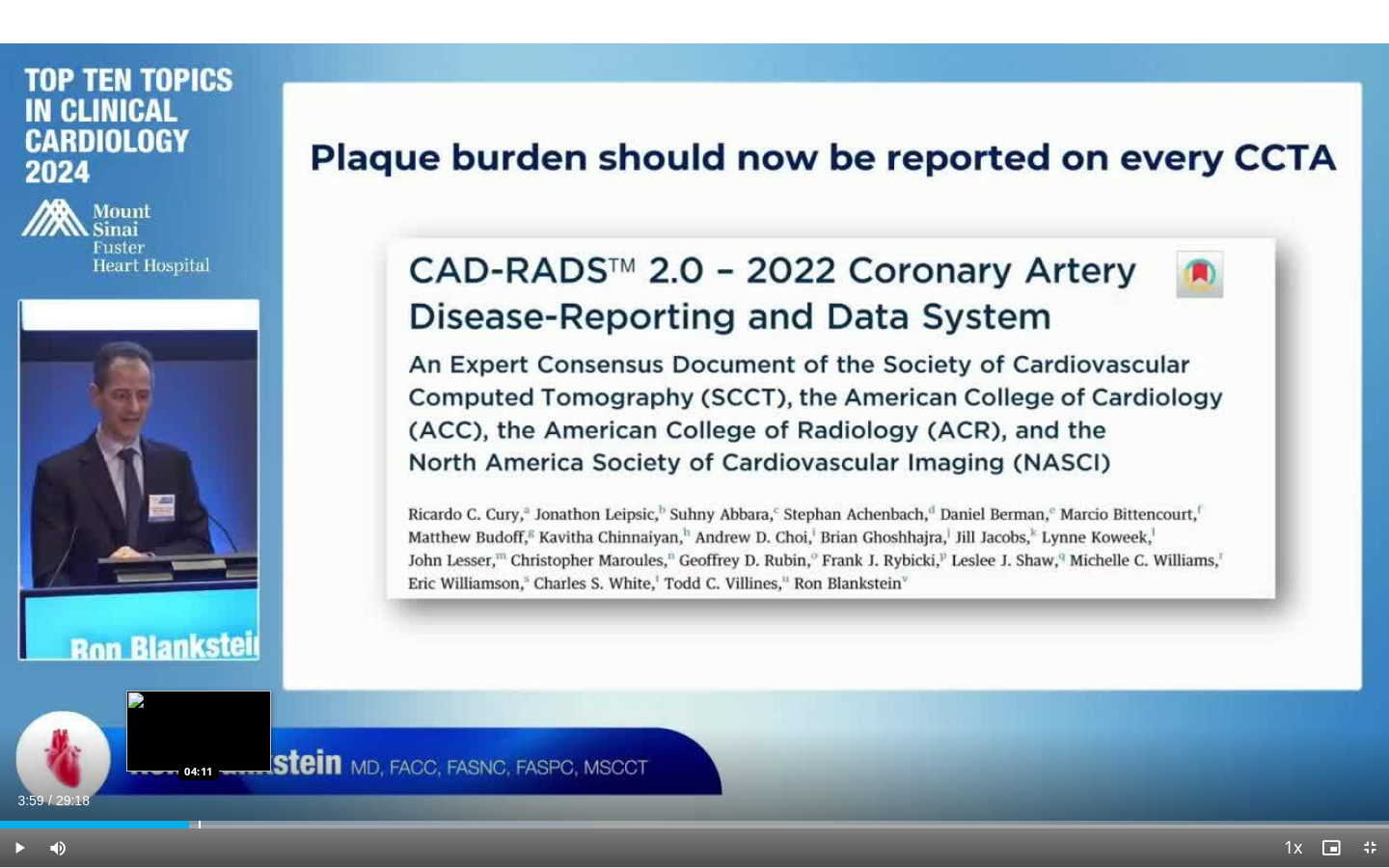 click at bounding box center [200, 825] 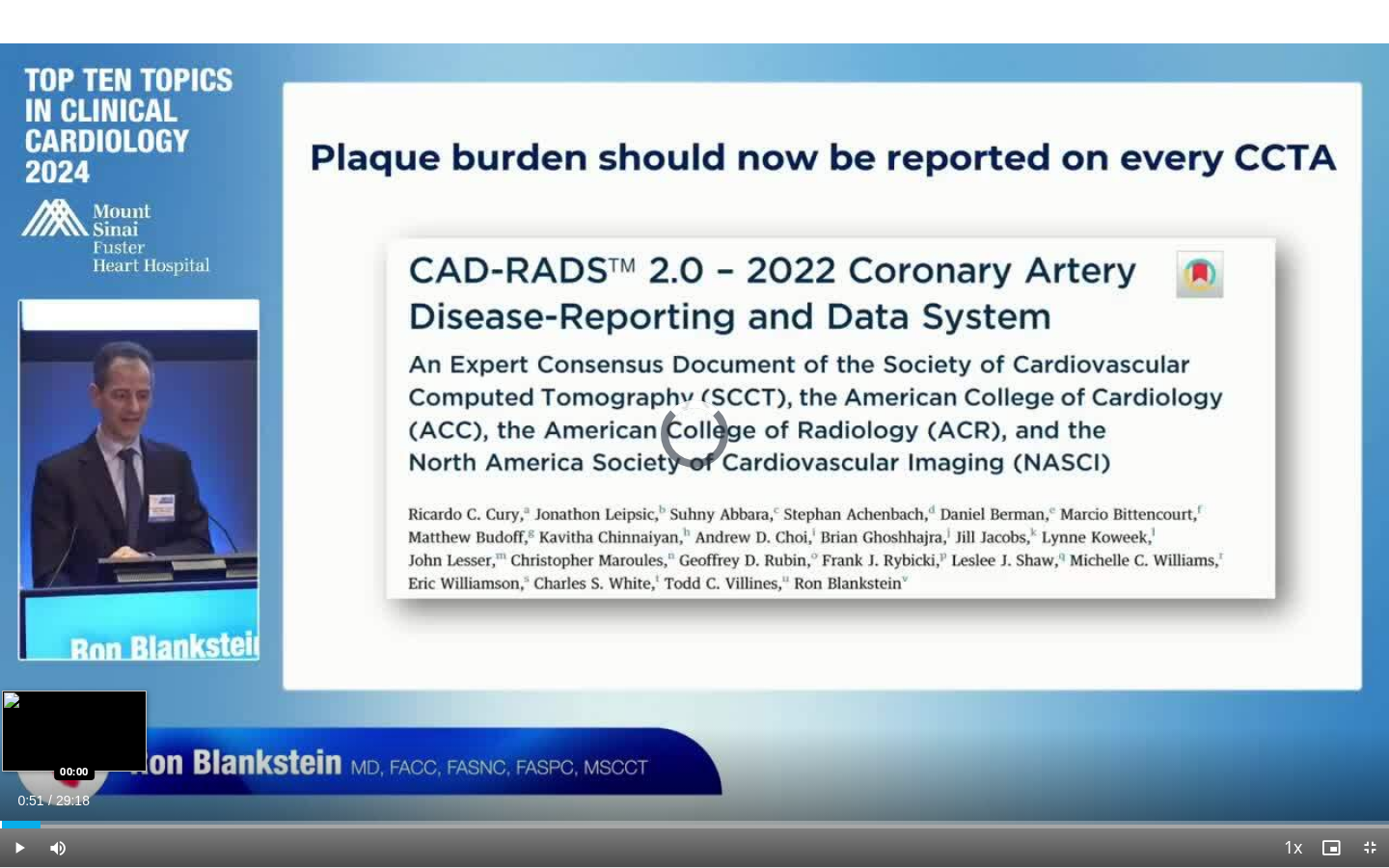 drag, startPoint x: 188, startPoint y: 823, endPoint x: 0, endPoint y: 820, distance: 188.02393 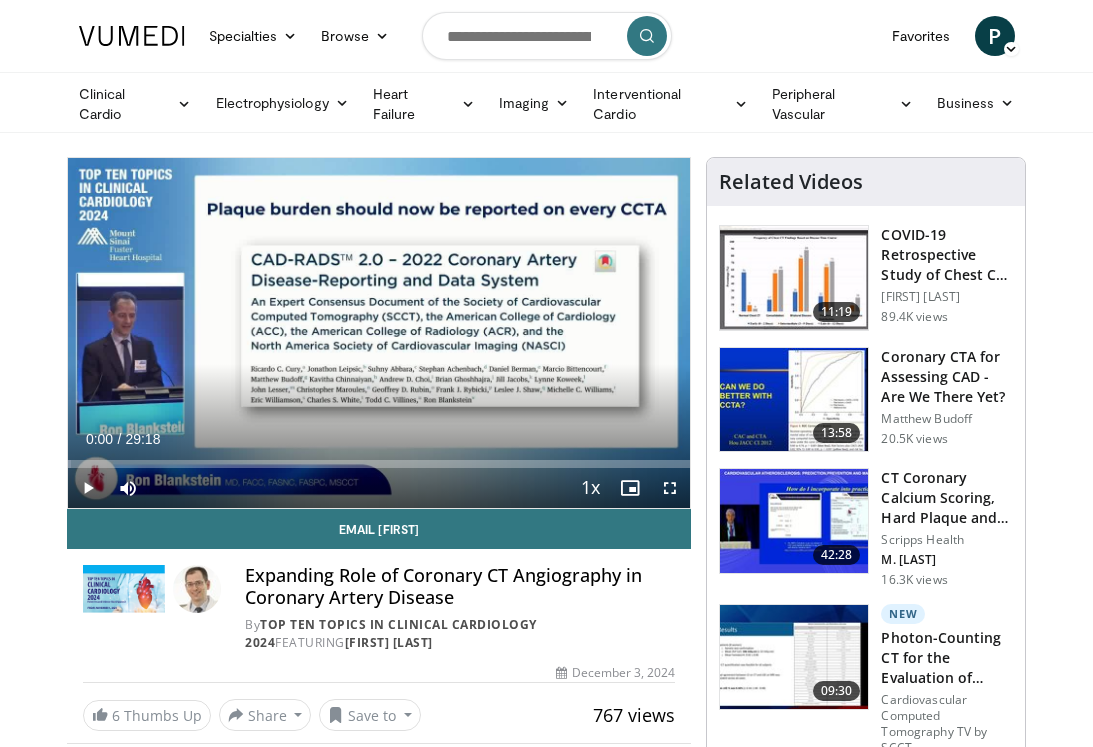 click at bounding box center [670, 488] 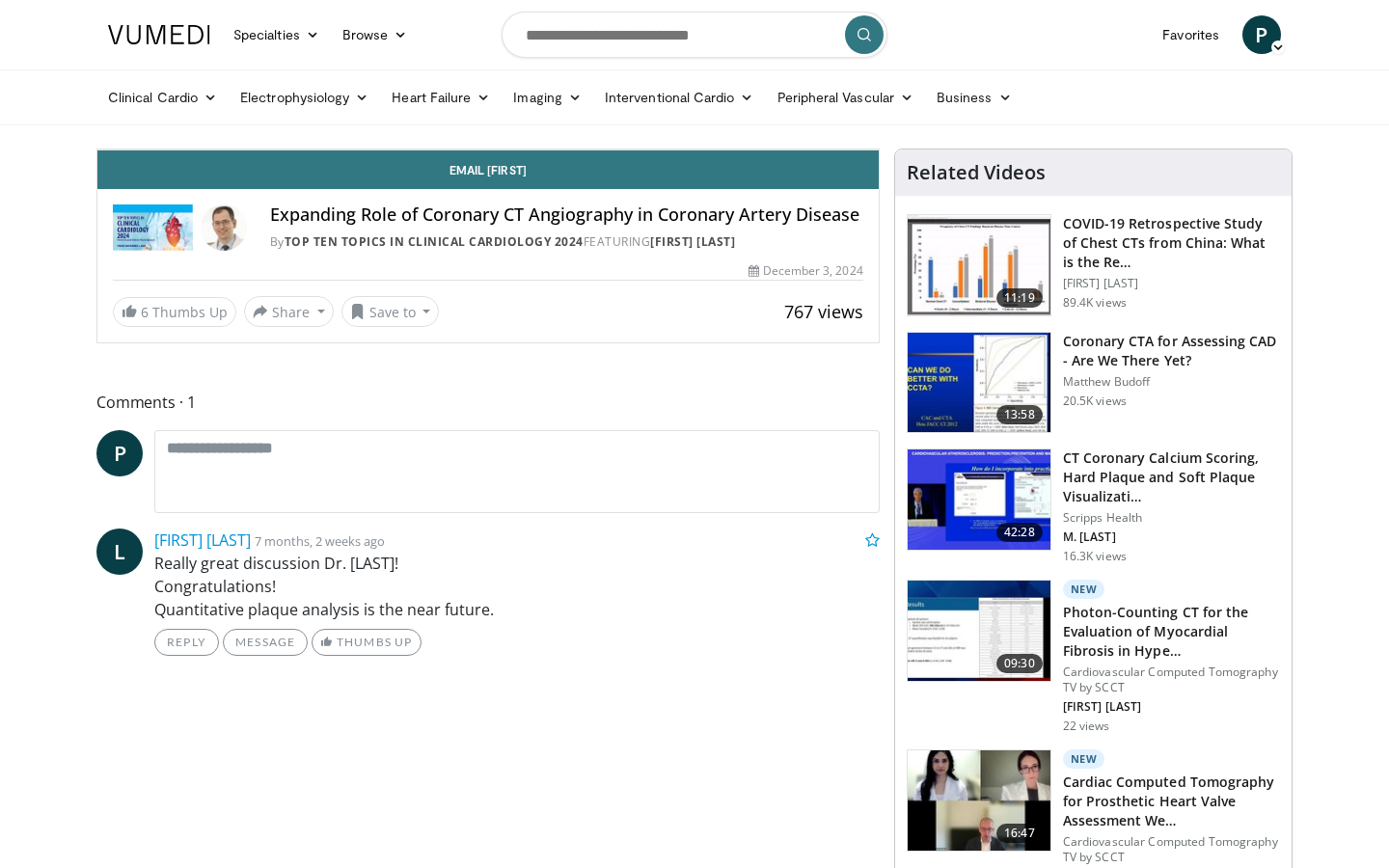 click at bounding box center [117, 130] 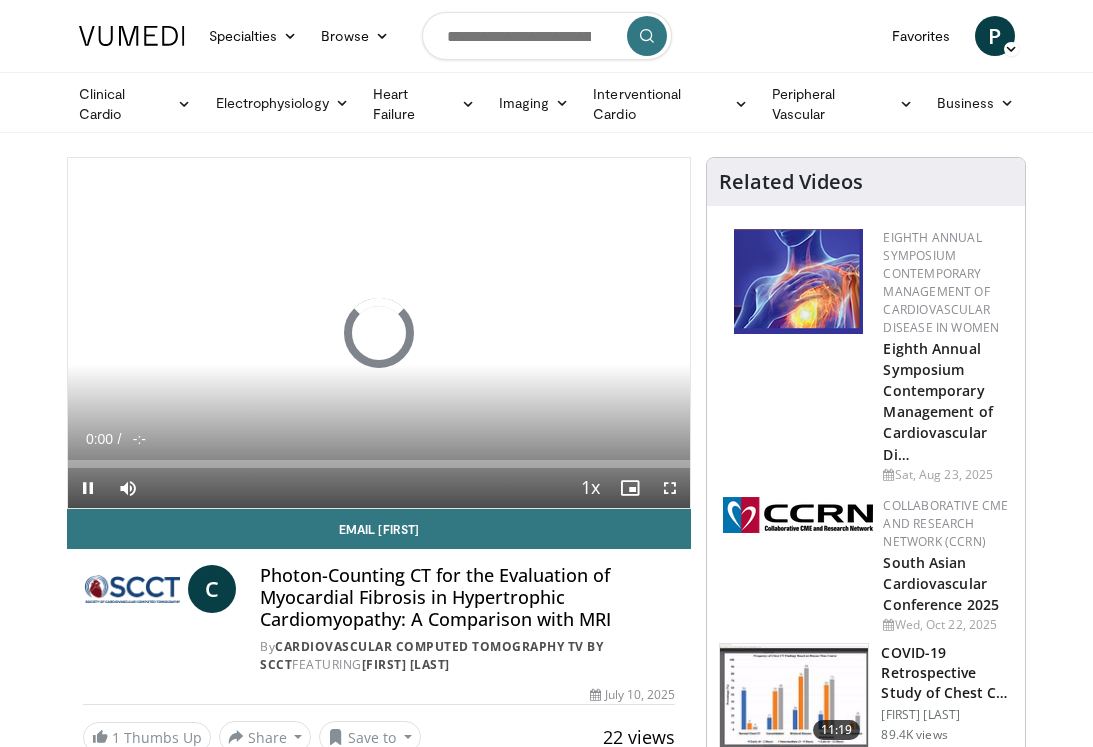scroll, scrollTop: 0, scrollLeft: 0, axis: both 